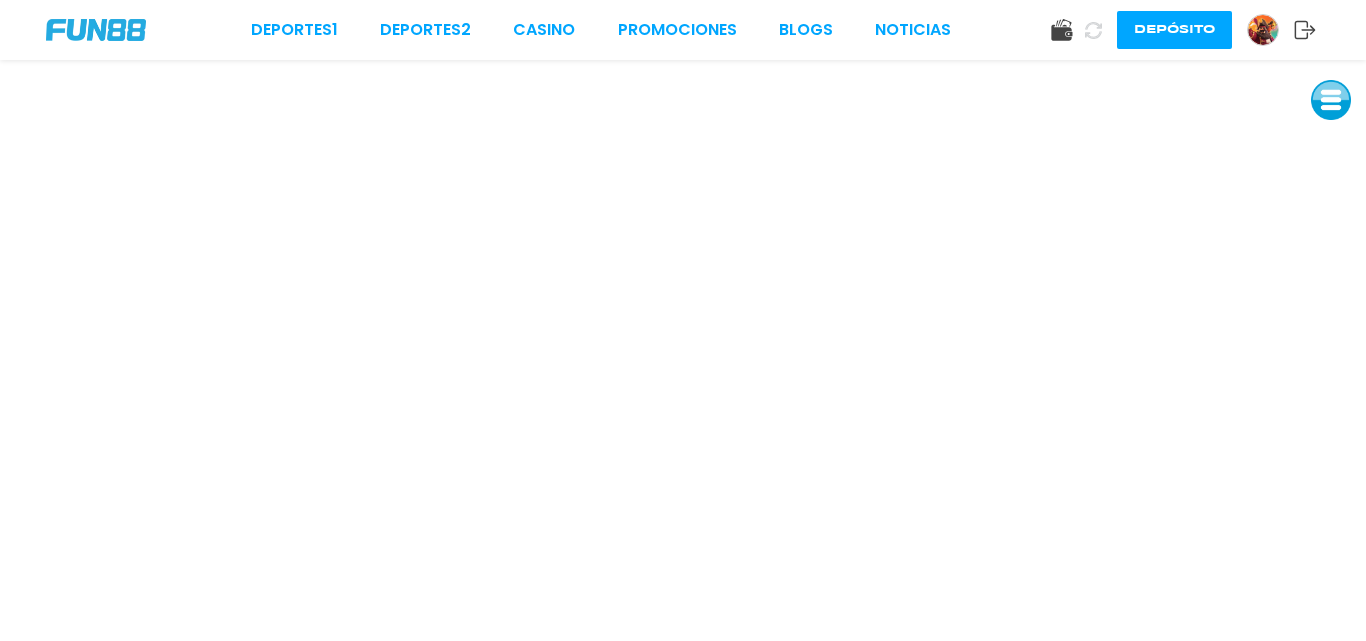 scroll, scrollTop: 0, scrollLeft: 0, axis: both 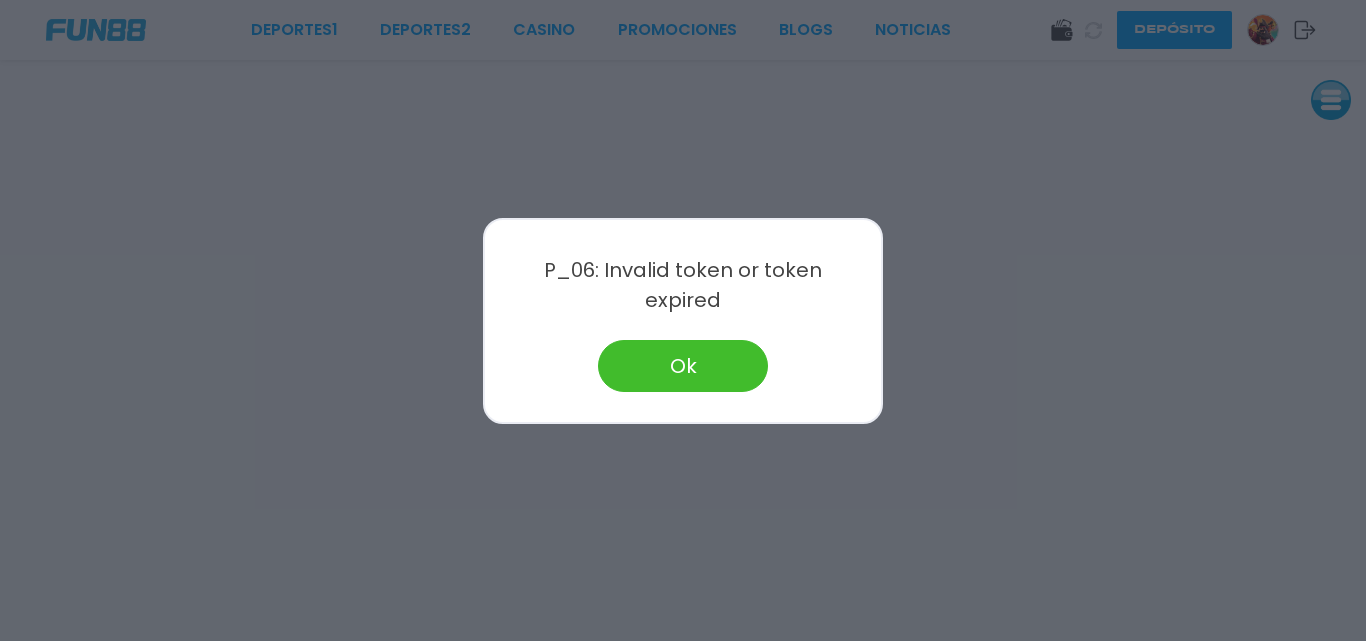 click on "Ok" at bounding box center (683, 366) 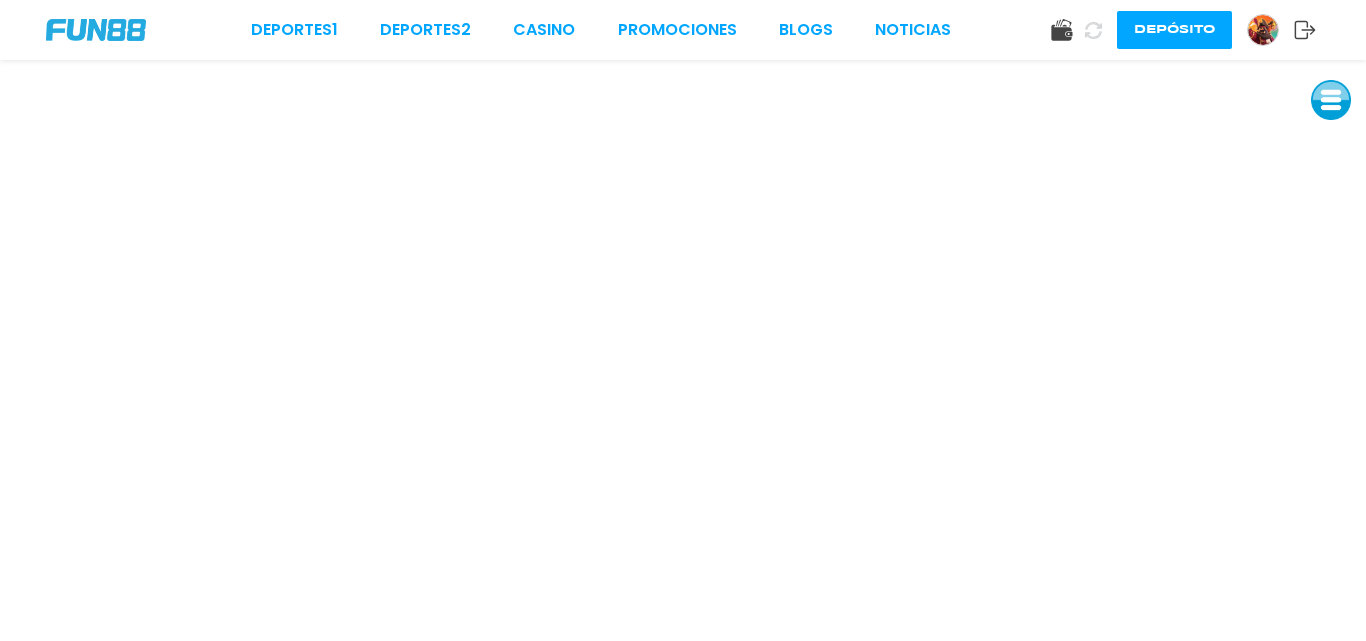 scroll, scrollTop: 0, scrollLeft: 0, axis: both 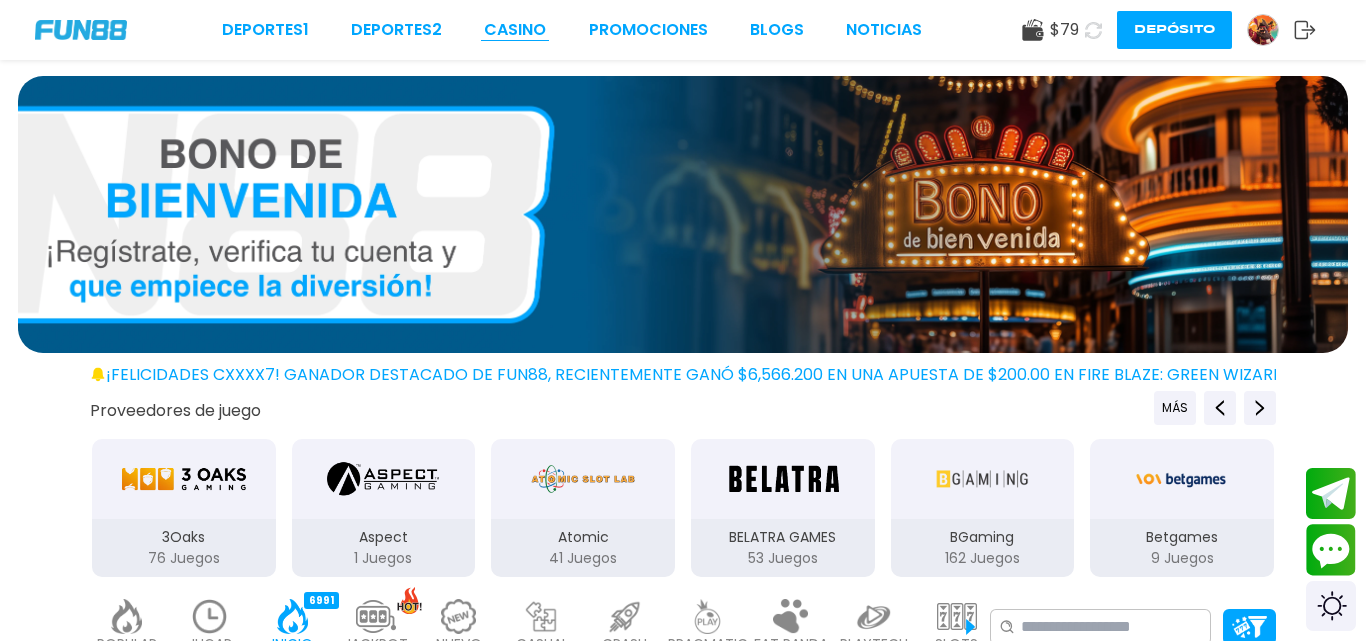 click on "CASINO" at bounding box center (515, 30) 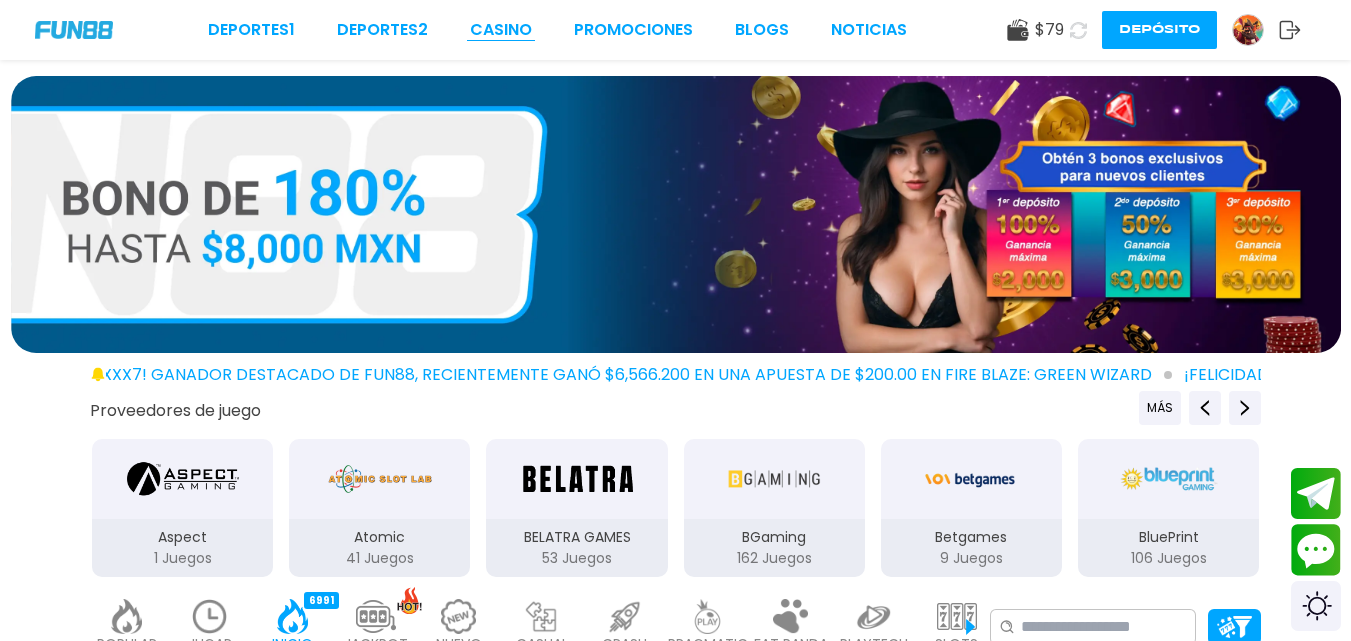 click on "CASINO" at bounding box center (501, 30) 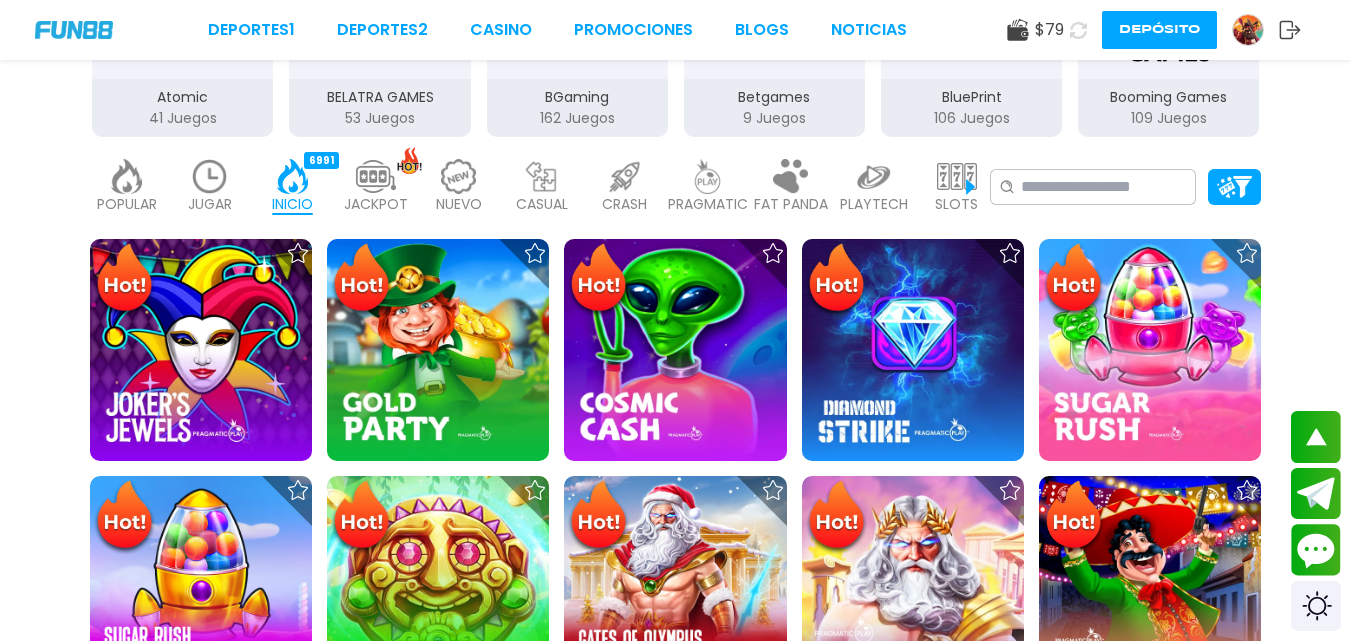 scroll, scrollTop: 480, scrollLeft: 0, axis: vertical 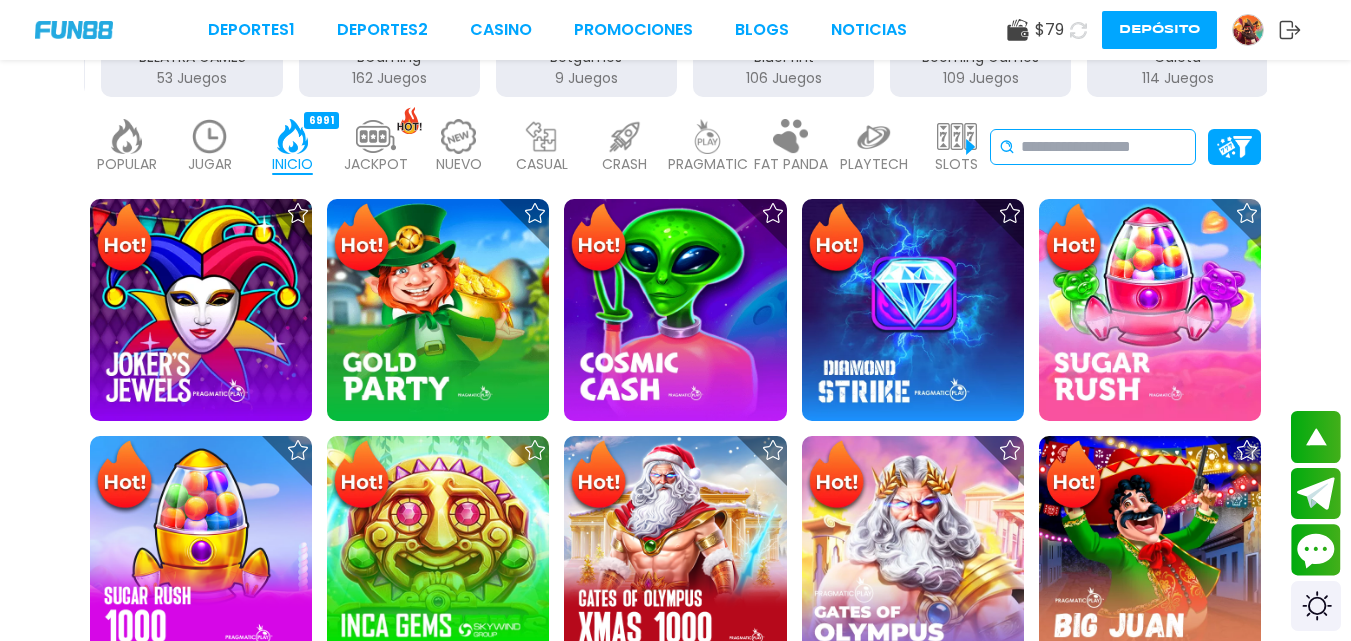 click at bounding box center [1104, 147] 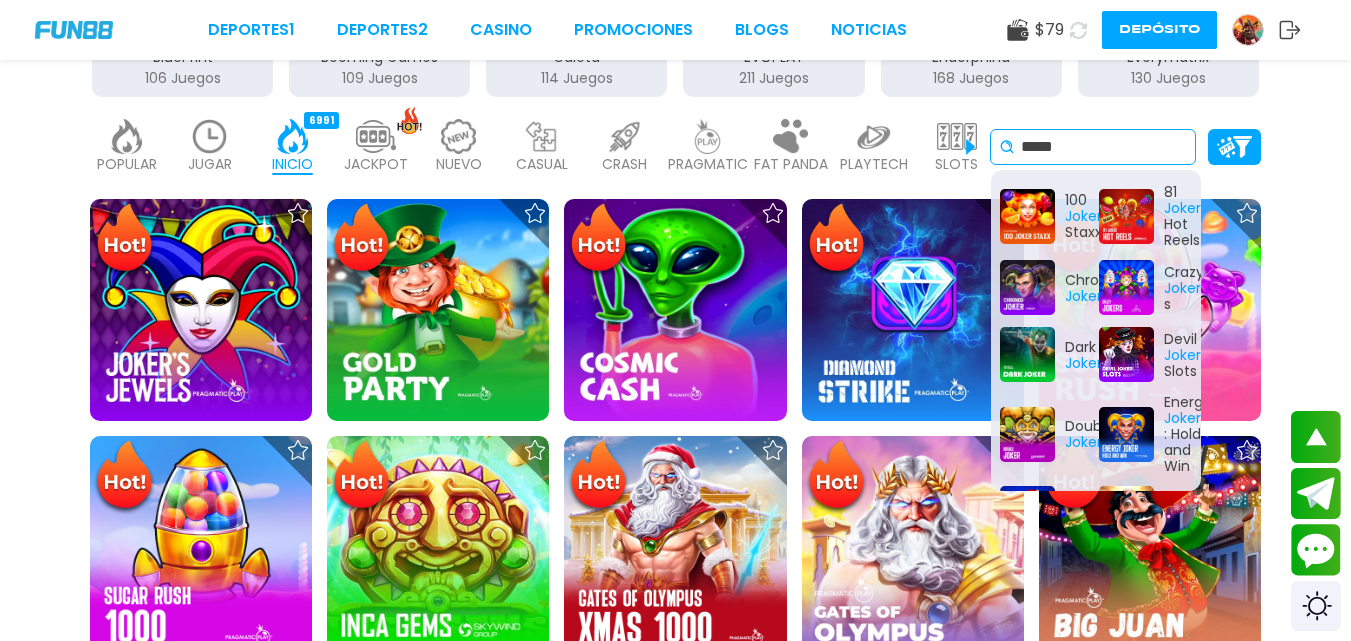 scroll, scrollTop: 0, scrollLeft: 1, axis: horizontal 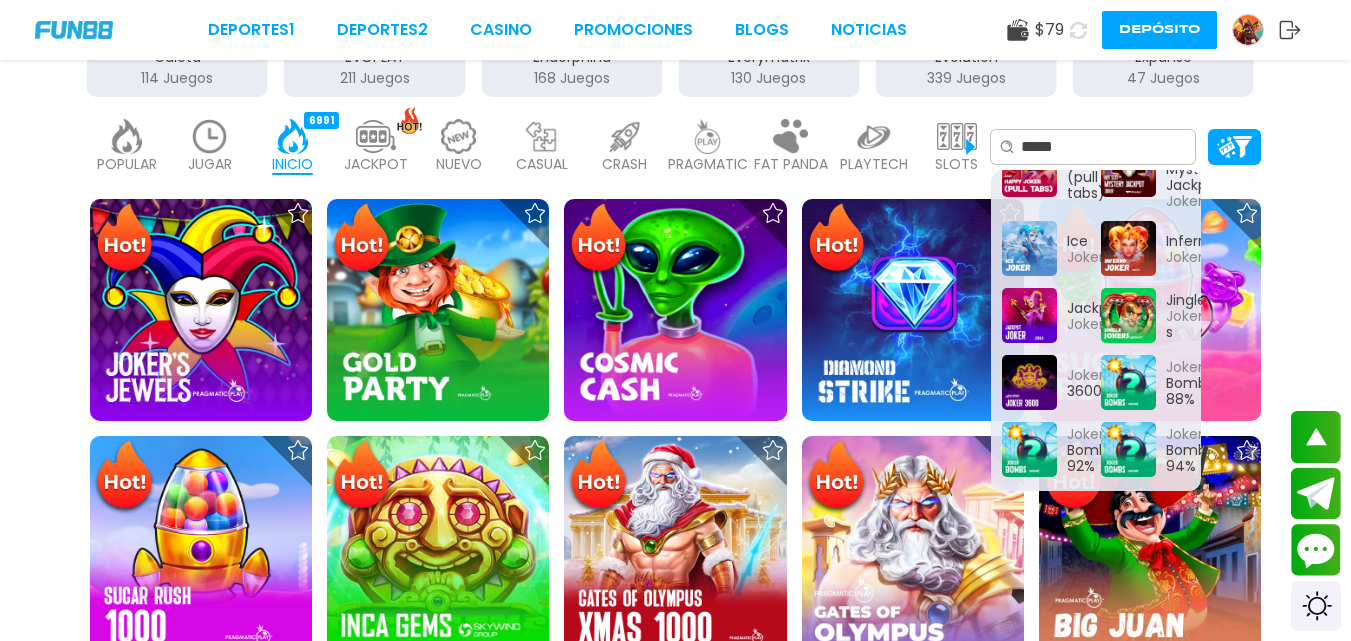 click on "$ 744,605 $ 871,316 $ 1,137,629 $ 20,074 $ 59,080" at bounding box center (675, 1259) 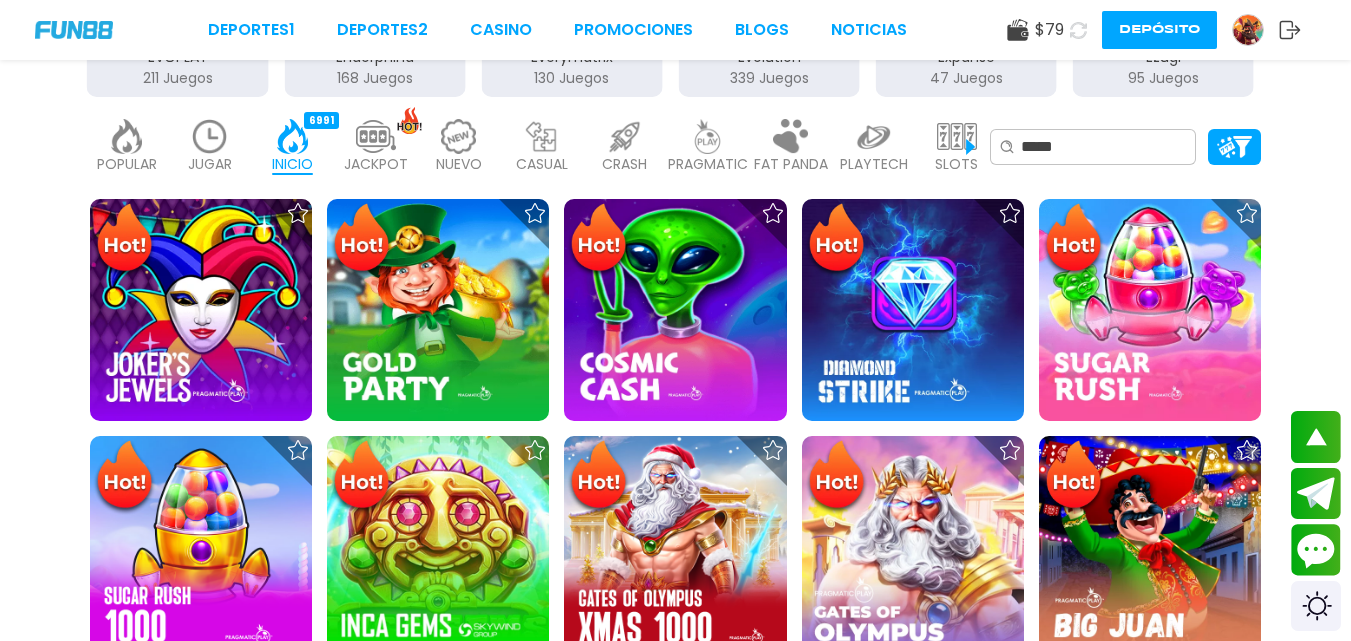 click at bounding box center [376, 136] 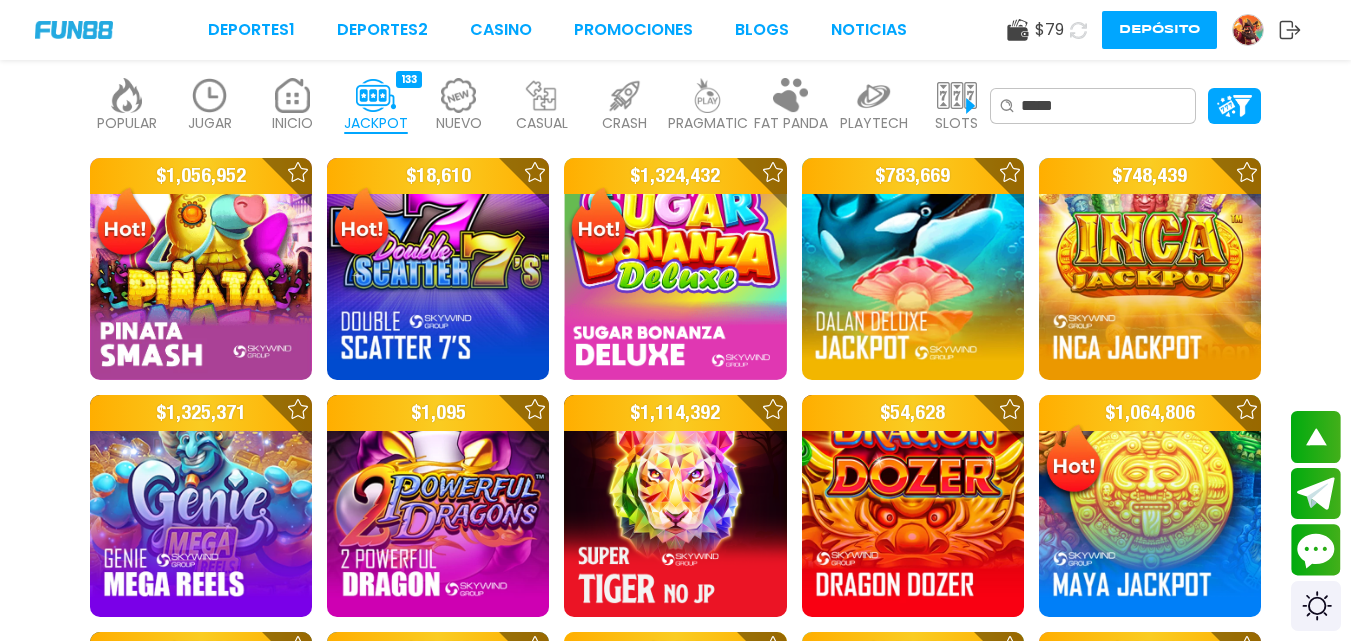 scroll, scrollTop: 480, scrollLeft: 0, axis: vertical 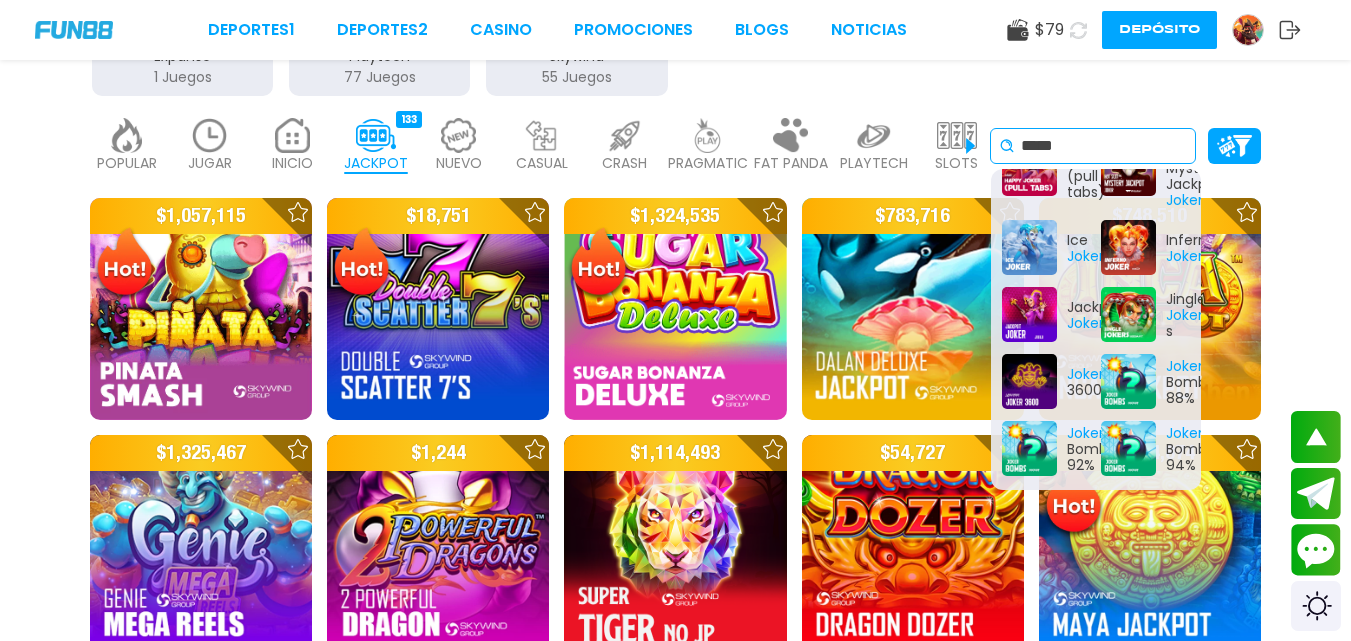 click on "*****" at bounding box center [1104, 146] 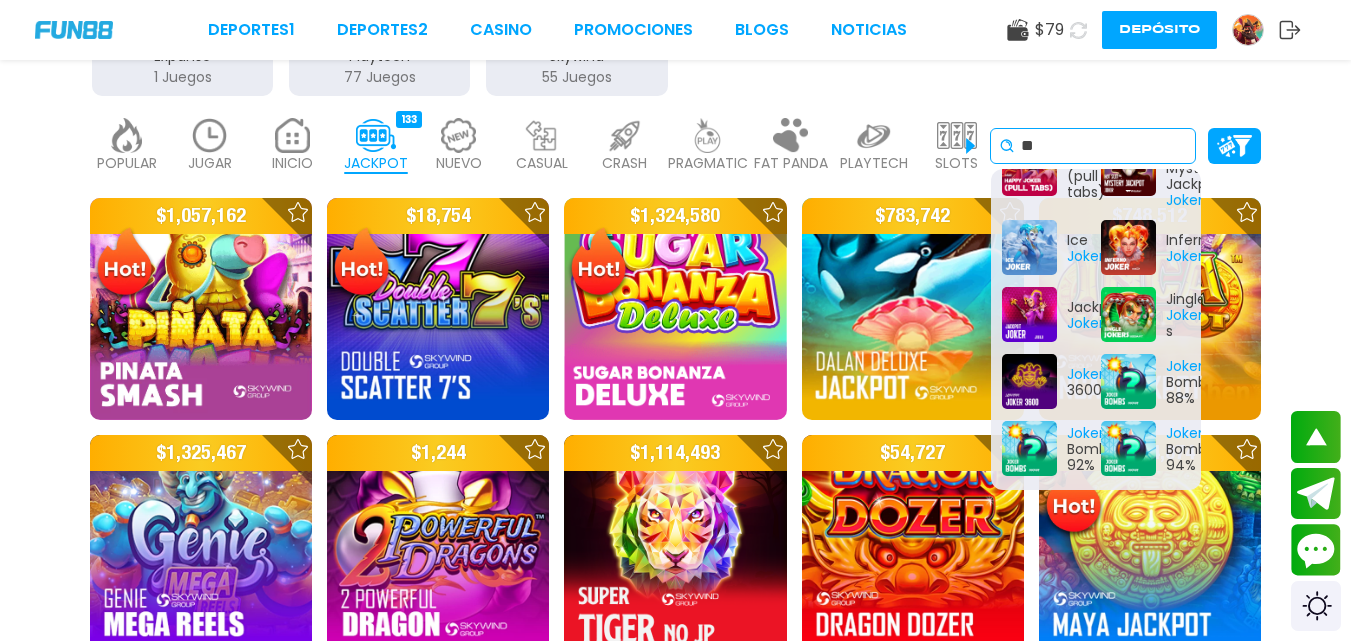 type on "*" 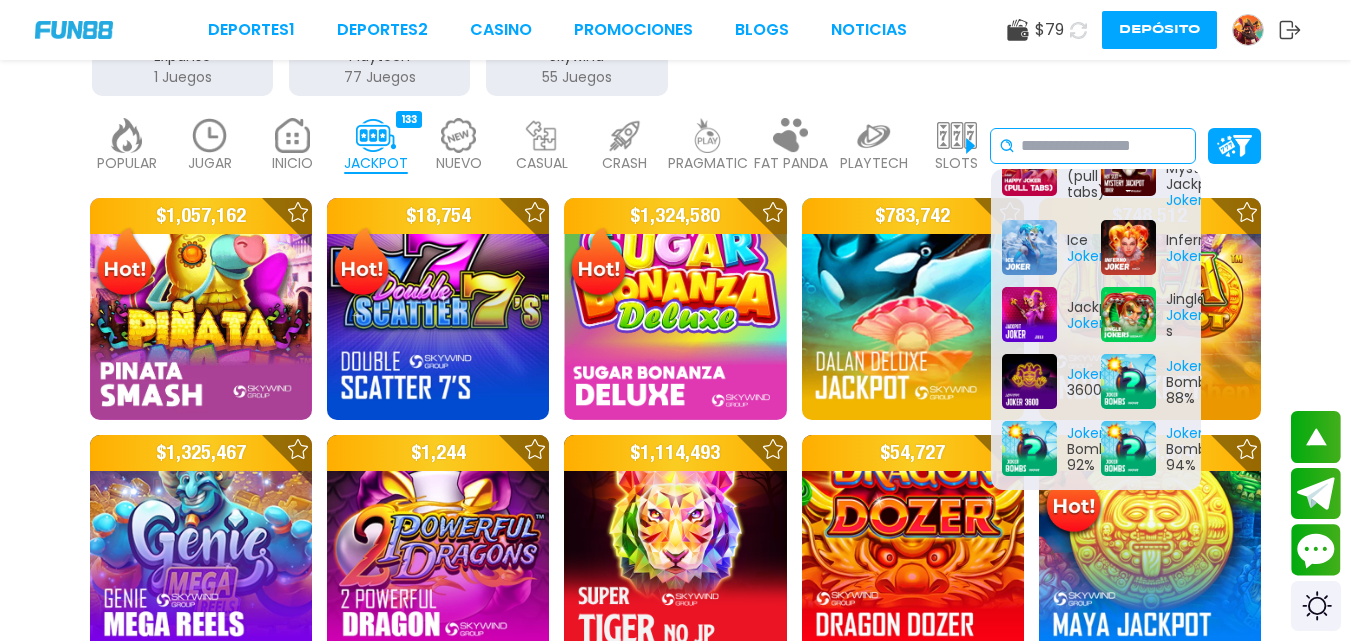 scroll, scrollTop: 0, scrollLeft: 0, axis: both 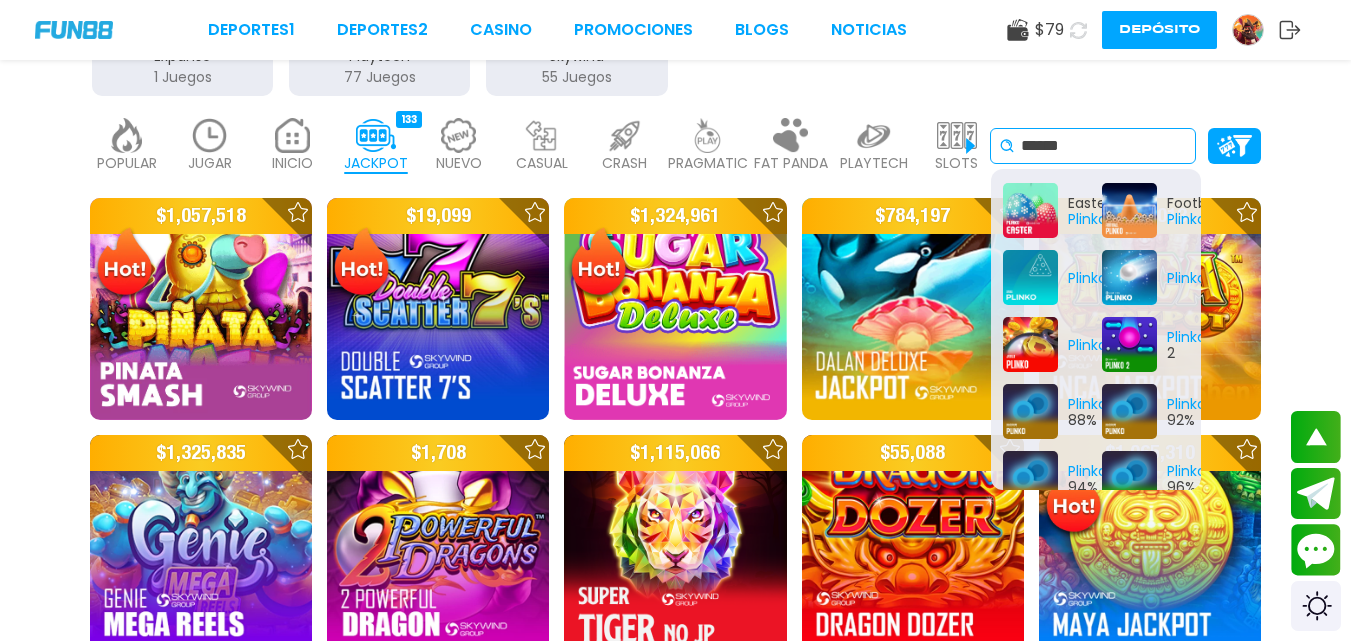 type on "******" 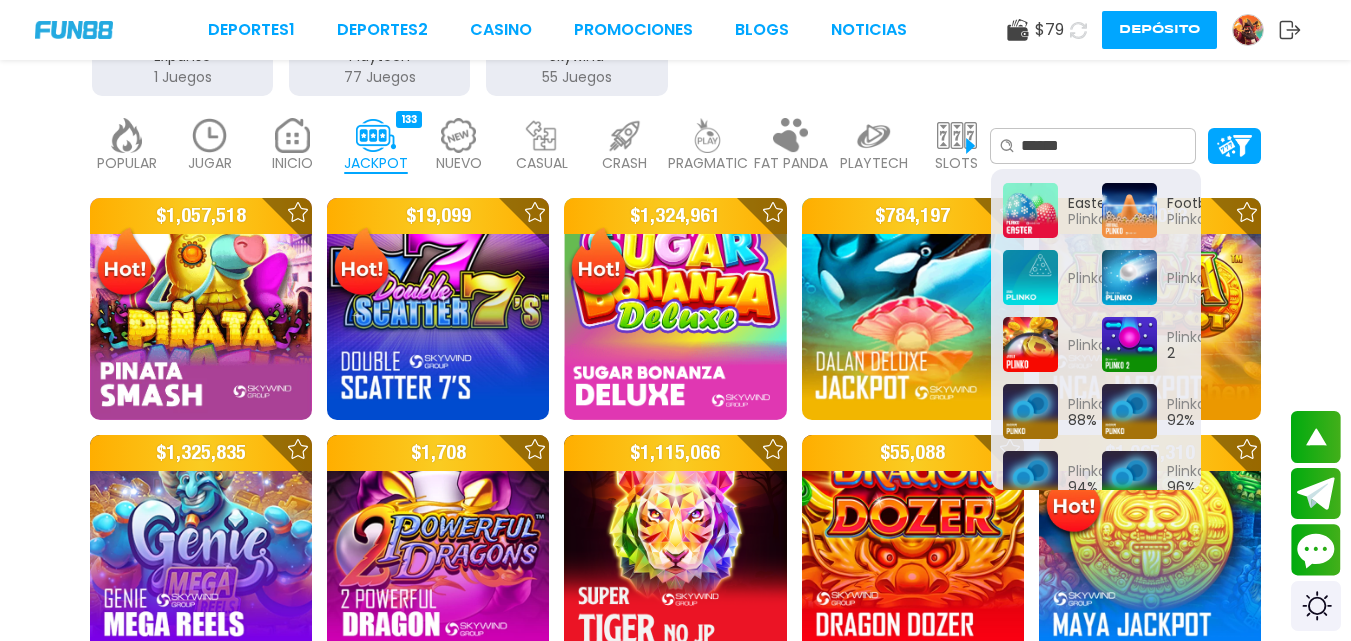click at bounding box center [957, 135] 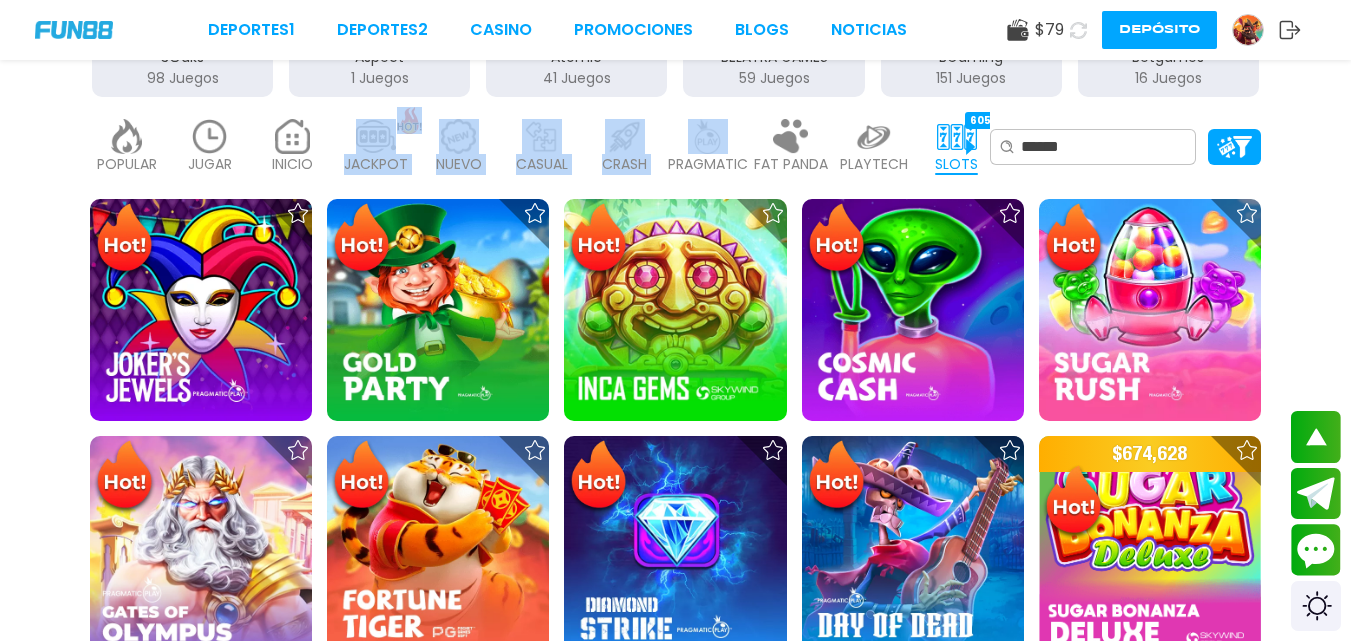 drag, startPoint x: 672, startPoint y: 129, endPoint x: 567, endPoint y: 117, distance: 105.68349 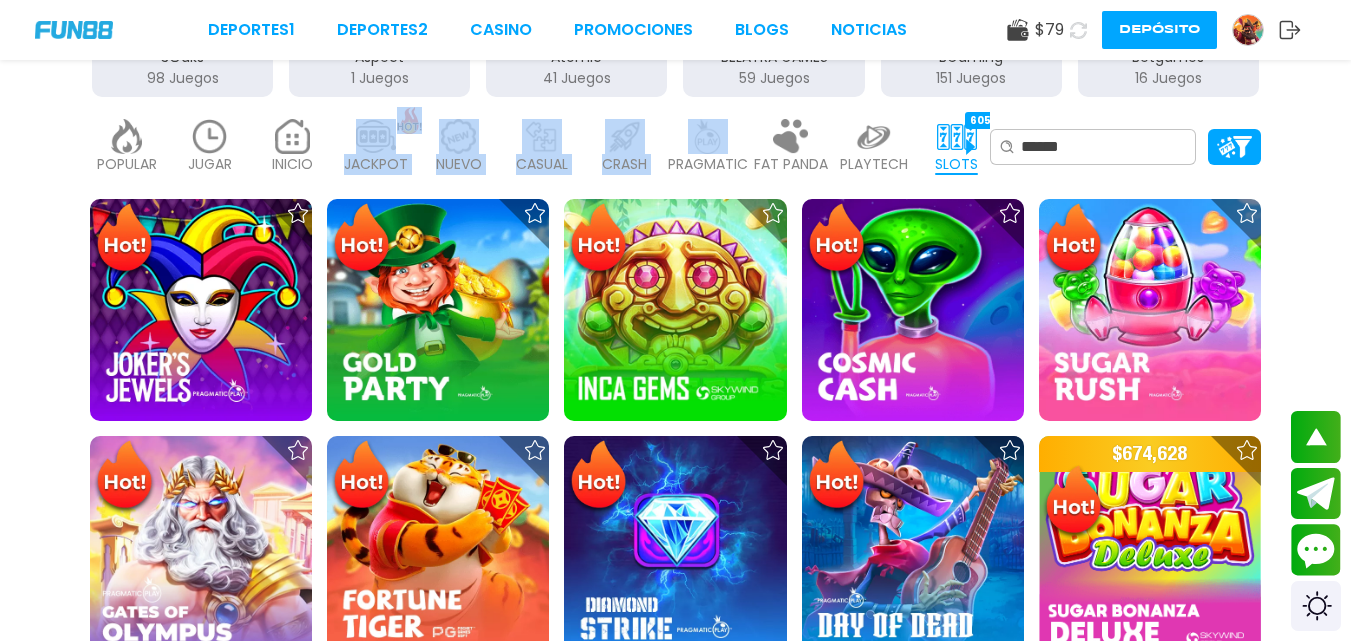 click on "¡FELICIDADES cxxxx7! GANADOR DESTACADO DE FUN88, RECIENTEMENTE GANÓ $6,566.200 EN UNA APUESTA DE $200.00 EN Fire Blaze: Green Wizard ¡FELICIDADES gxxxxc! GANADOR DESTACADO DE FUN88, RECIENTEMENTE GANÓ $2,112.00 EN UNA APUESTA DE $8.00 EN Fire Blaze: Green Wizard  ¡FELICIDADES txxxxxxa! GANADOR DESTACADO DE FUN88, RECIENTEMENTE GANÓ $7,337.20 EN UNA APUESTA DE $400.00 EN Sugar Rush Proveedores de juego MÁS 3Oaks 98   Juegos Aspect 1   Juegos Atomic 41   Juegos BELATRA GAMES 59   Juegos BGaming 151   Juegos Betgames 16   Juegos BluePrint 110   Juegos Booming Games 122   Juegos Caleta 81   Juegos EVOPLAY 206   Juegos Endorphina 154   Juegos Everymatrix 182   Juegos Expanse 31   Juegos Ezugi 3   Juegos FC 49   Juegos GameArt 102   Juegos Games Global 76   Juegos GamoMat 192   Juegos Habanero 151   Juegos Hacksaw 413   Juegos InBet 408   Juegos IndigoMagic 53   Juegos JiLi 145   Juegos Just Do the Best 1   Juegos Kalamba 124   Juegos MICRO GAMING 306   Juegos MPlay 10   Juegos NAGA 51   Juegos Netent 93" at bounding box center [675, 2153] 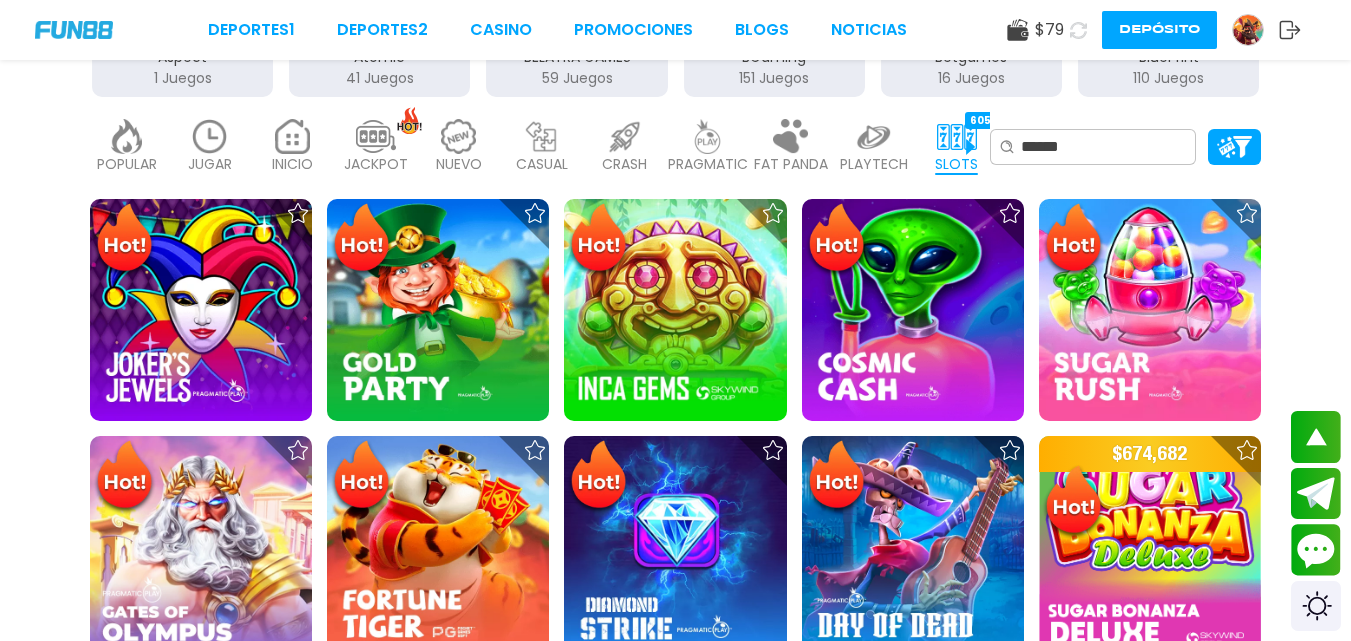 click on "POPULAR 40 JUGAR 1 INICIO 6991 JACKPOT 133 NUEVO 979 CASUAL 17 CRASH 35 PRAGMATIC 492 FAT PANDA 9 PLAYTECH 41 SLOTS 6059 BINGO 143 EN VIVO 849 CARTAS 197 OTROS 334 ****** Easter  Plinko Football  Plinko Plinko Plinko Plinko Plinko  2 Plinko  88% Plinko  92% Plinko  94% Plinko  96% Plinko  97% Plinko  98% Plinko  99% Plinko  XY Pond of  Plinko Turbo  Plinko" at bounding box center [675, 147] 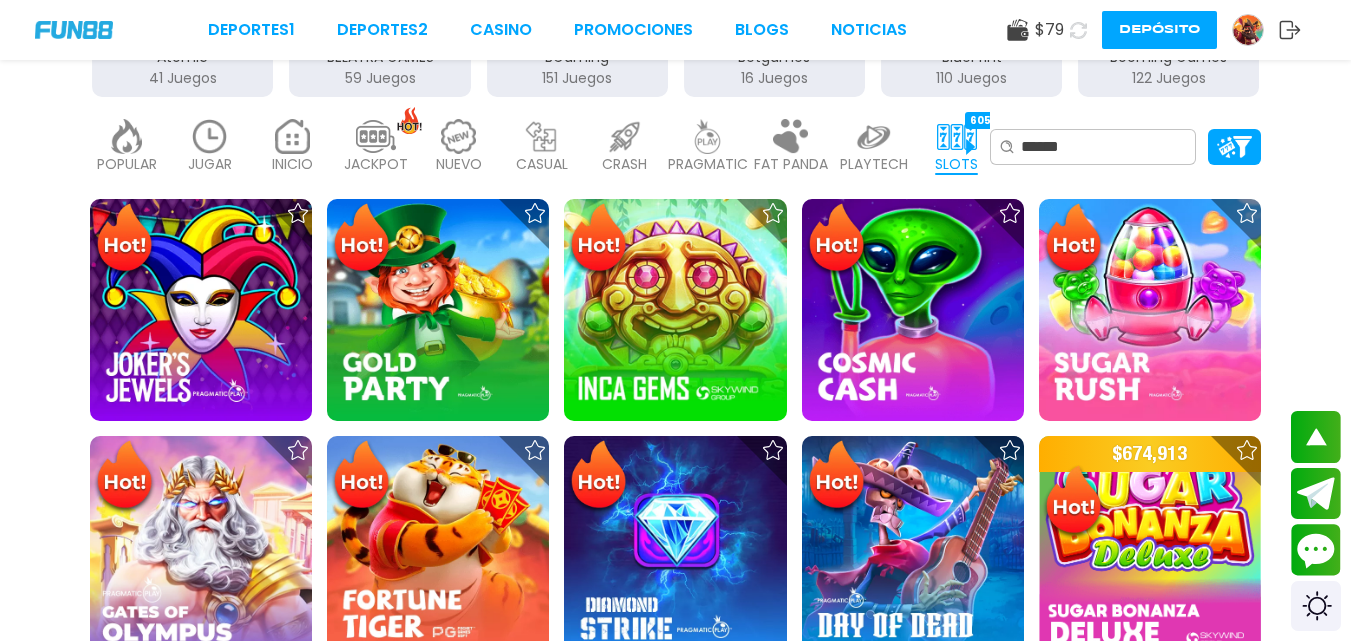 click at bounding box center [957, 136] 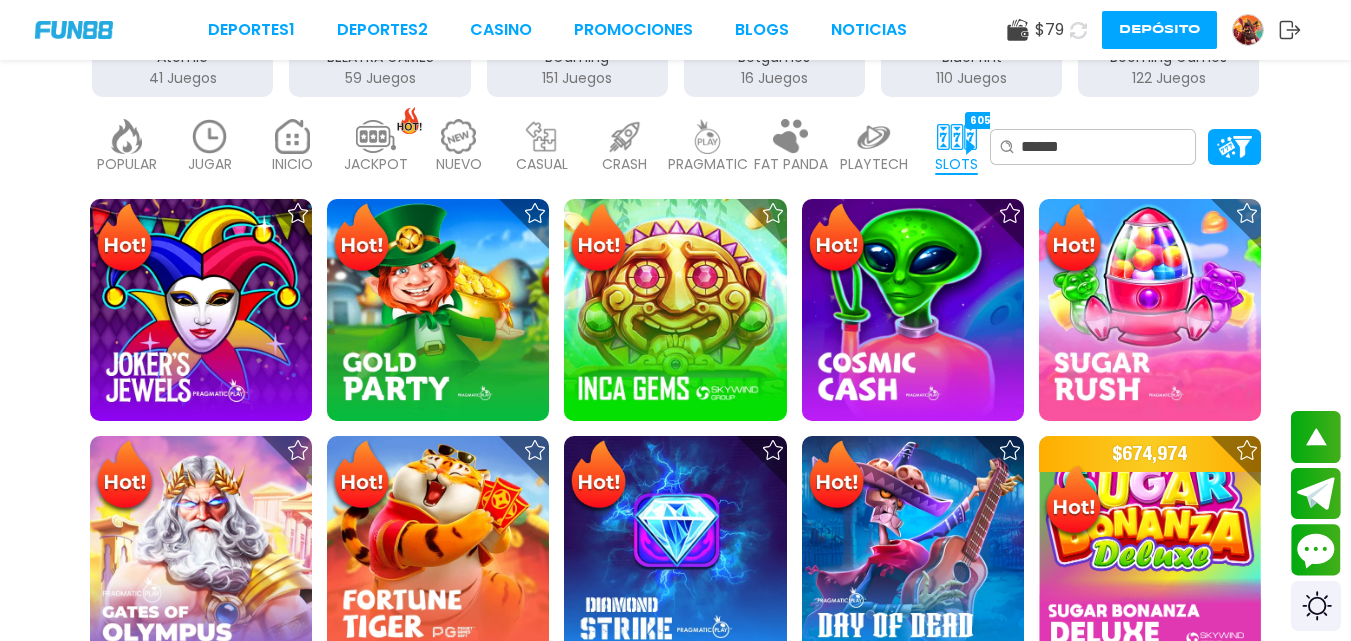 click at bounding box center (957, 136) 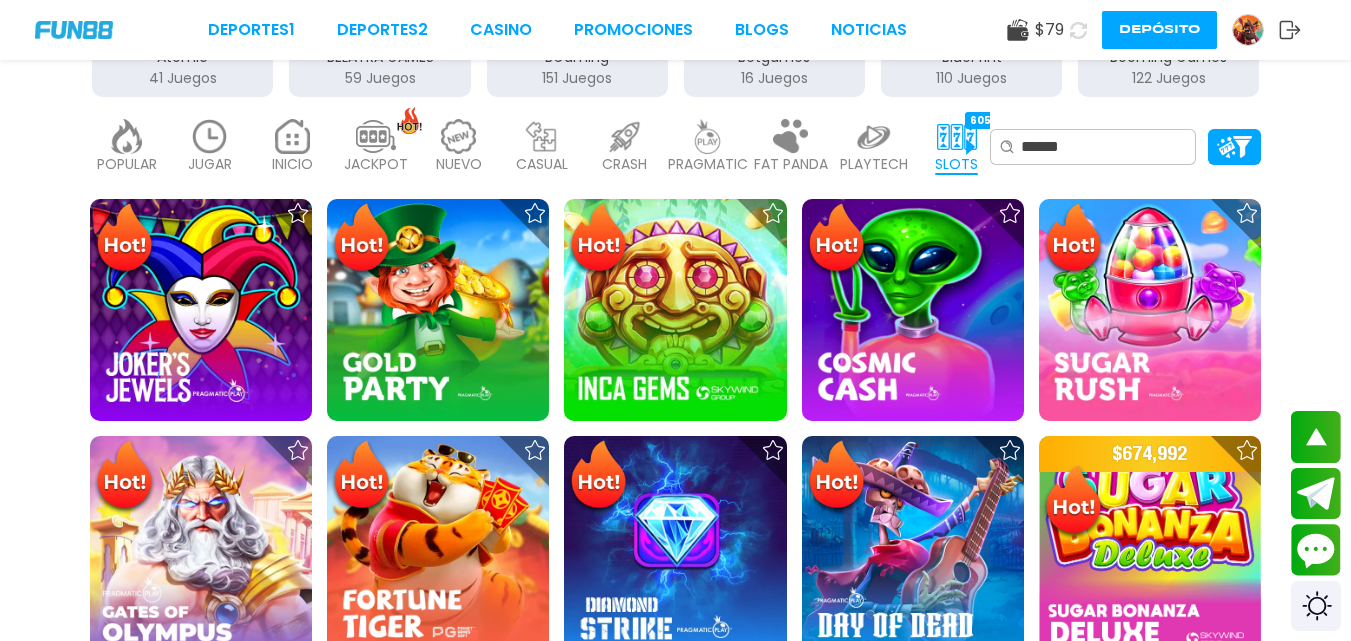 click on "SLOTS 6059" at bounding box center (956, 147) 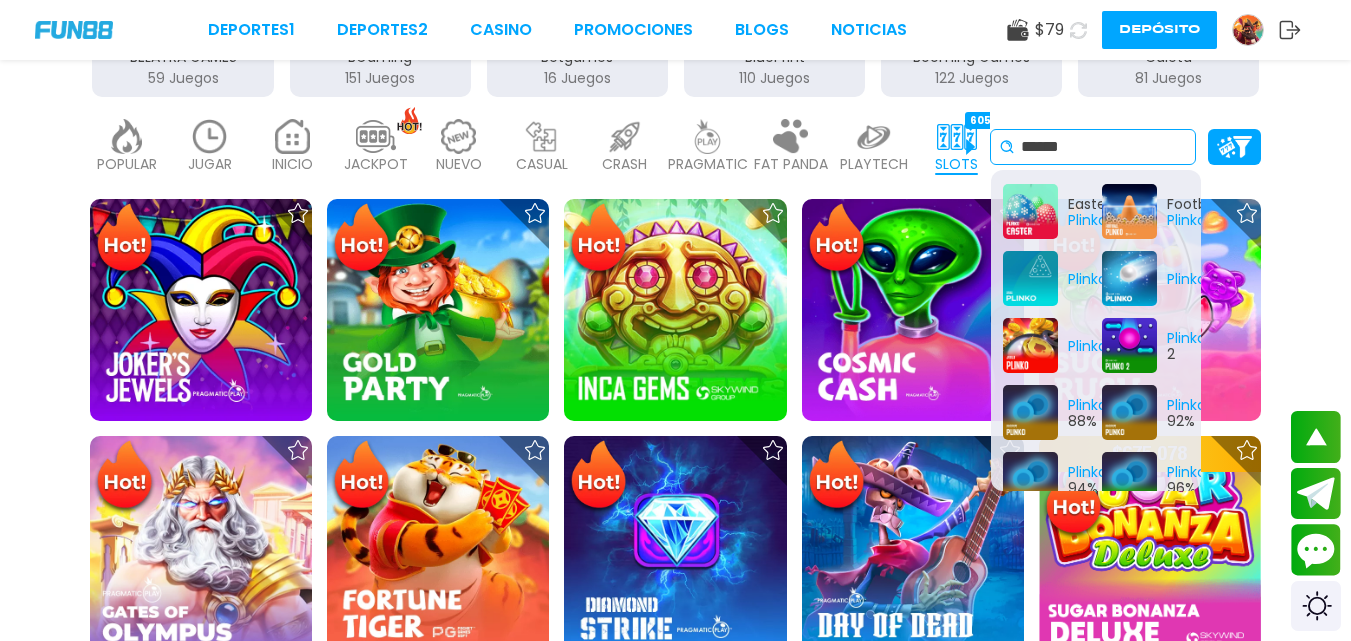 click on "******" at bounding box center [1104, 147] 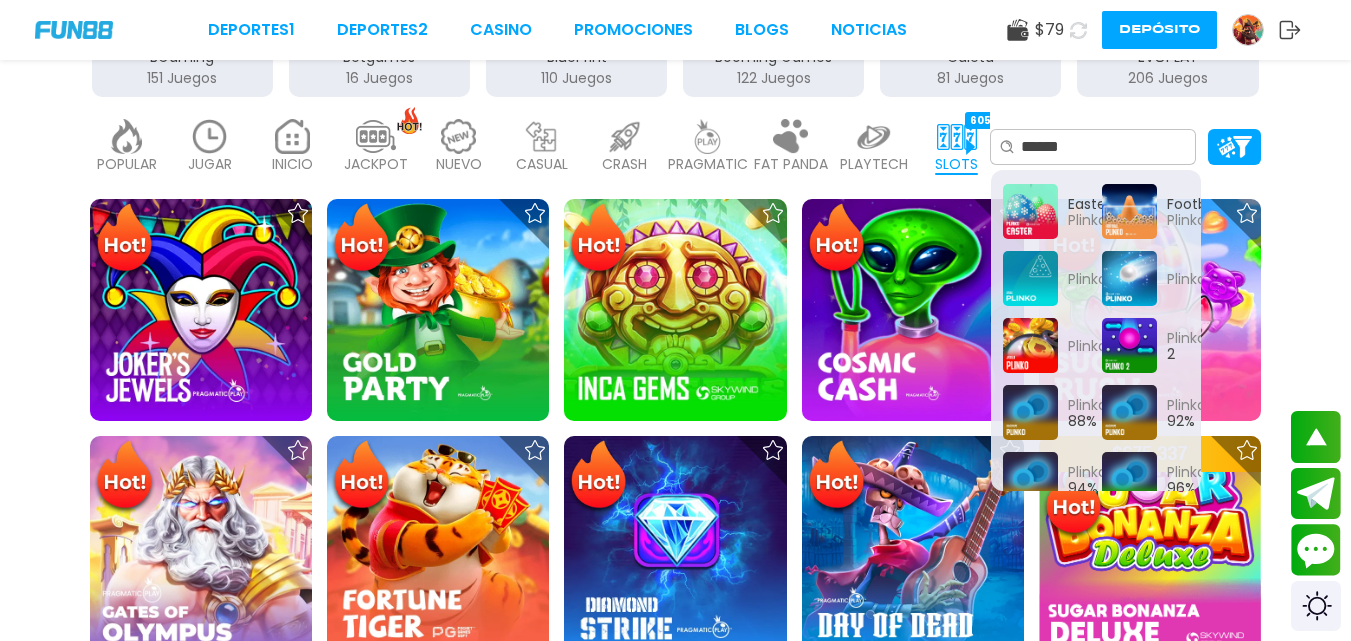 click on "INICIO" at bounding box center (292, 164) 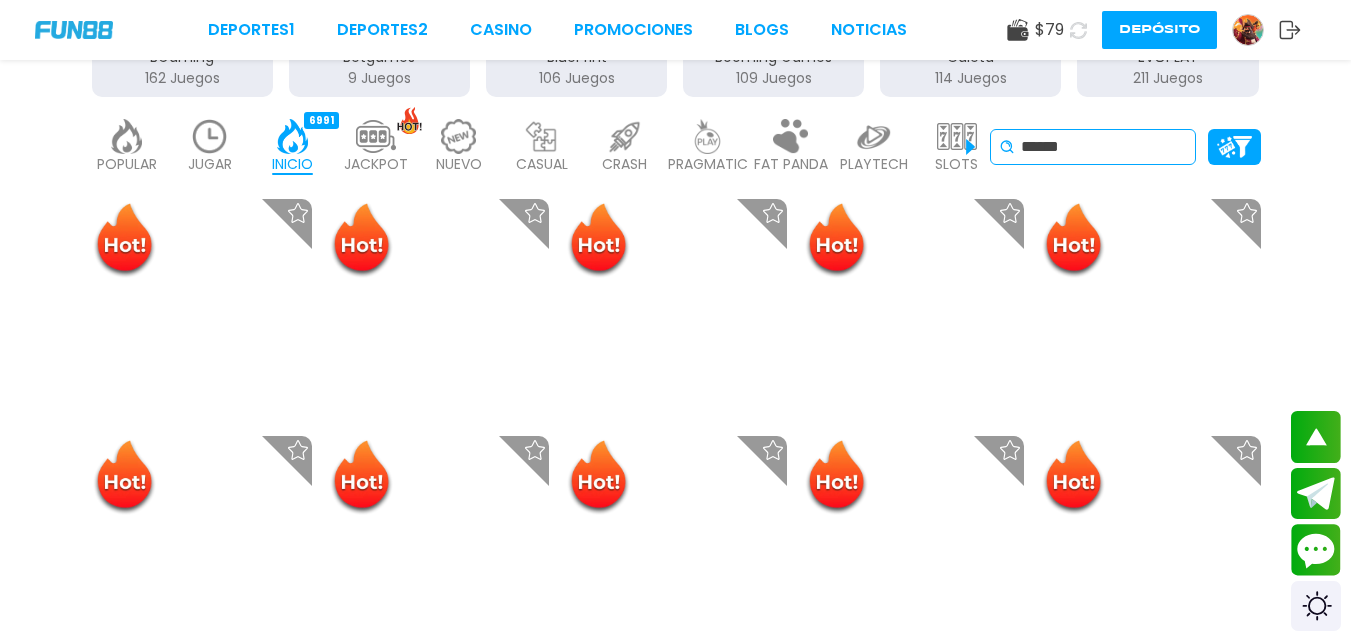 click on "******" at bounding box center [1104, 147] 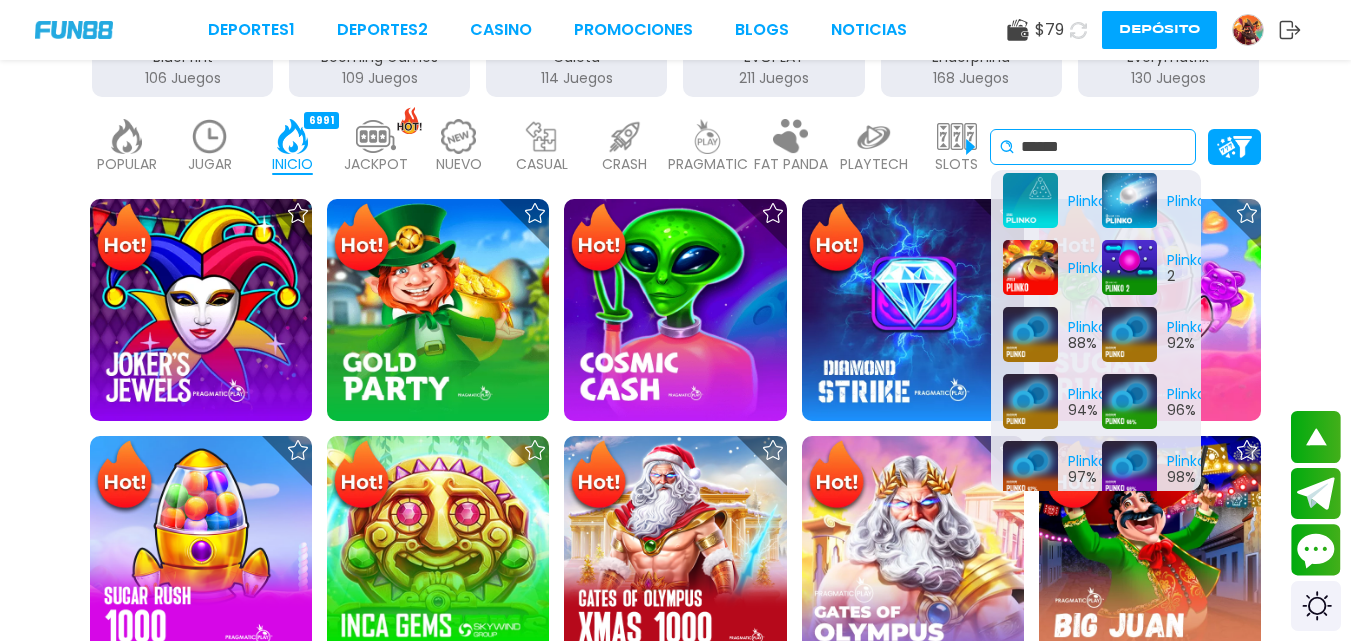 scroll, scrollTop: 246, scrollLeft: 0, axis: vertical 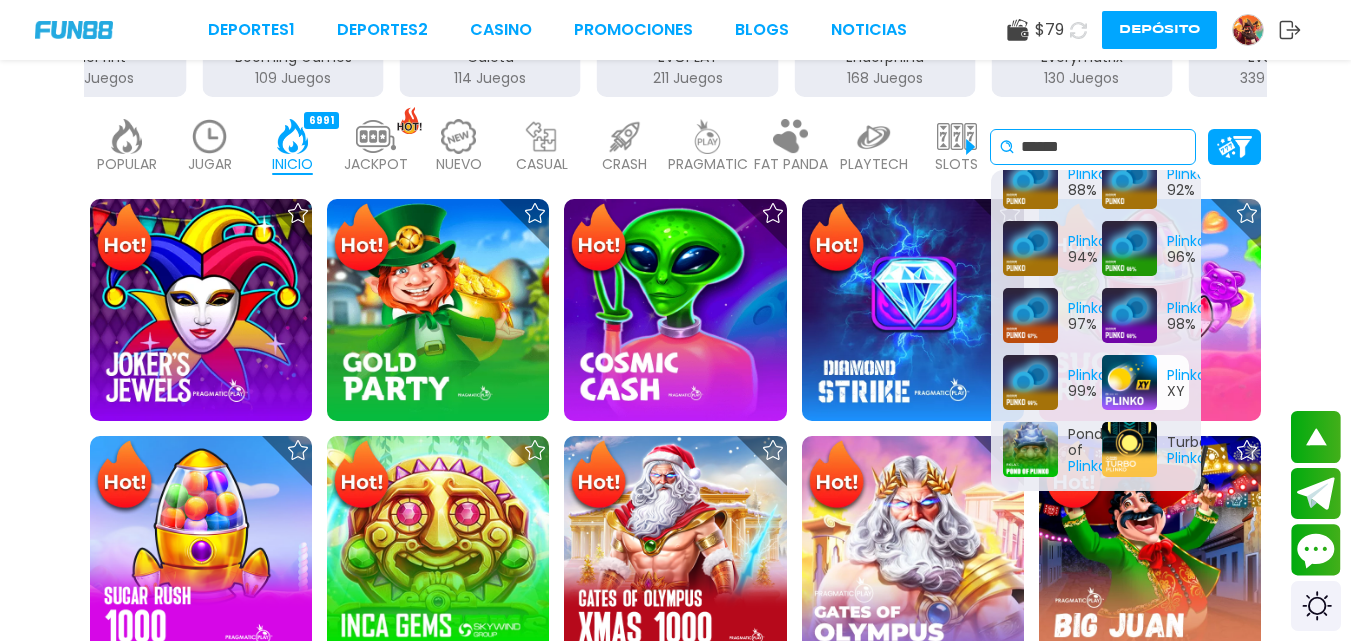 click on "Plinko  XY" at bounding box center [1145, 382] 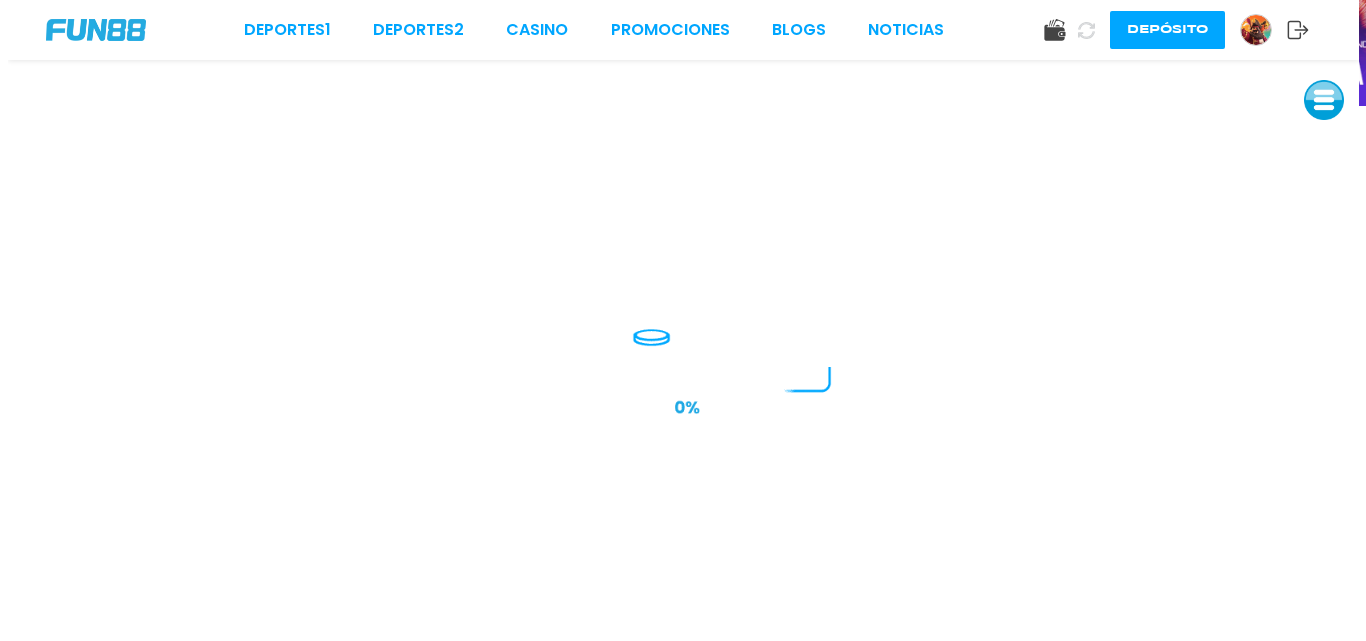 scroll, scrollTop: 0, scrollLeft: 0, axis: both 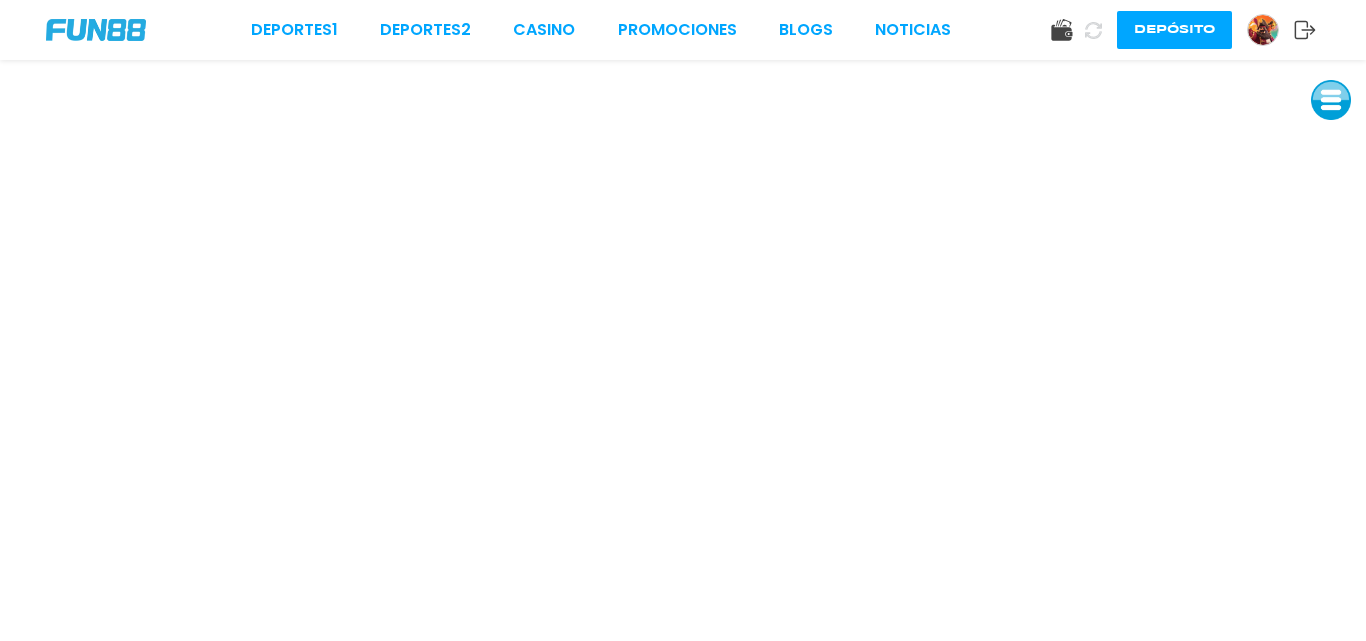 click at bounding box center [1331, 100] 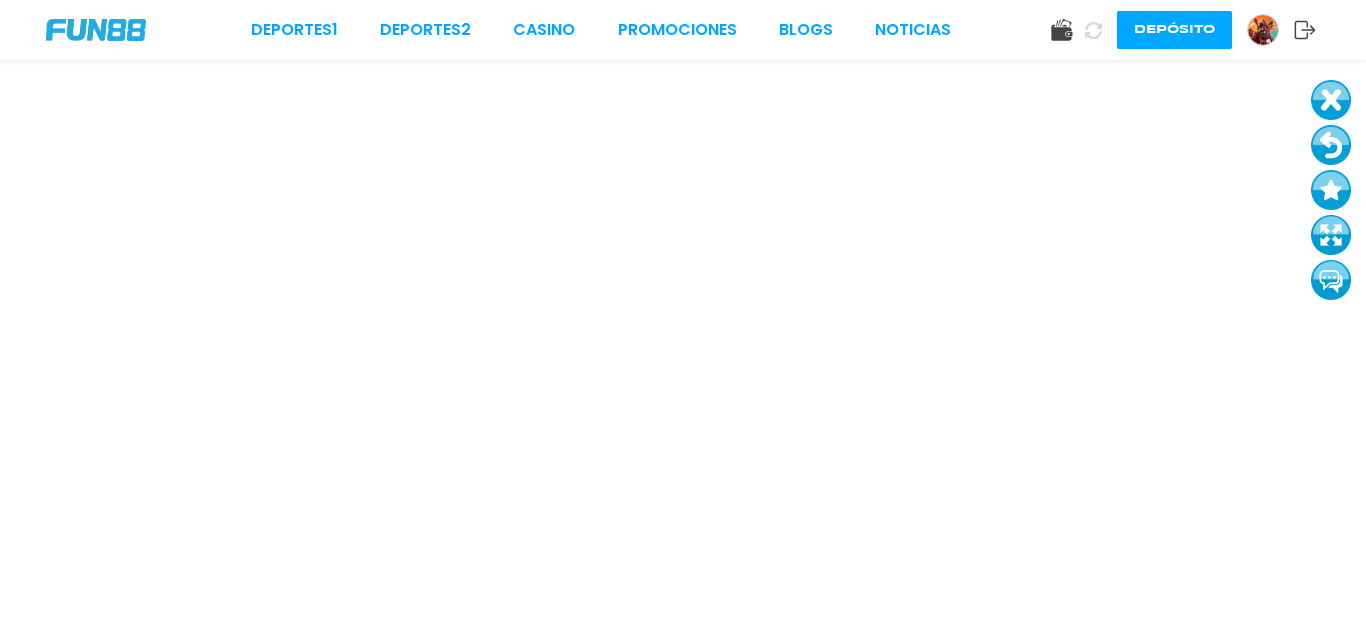 click at bounding box center [1331, 235] 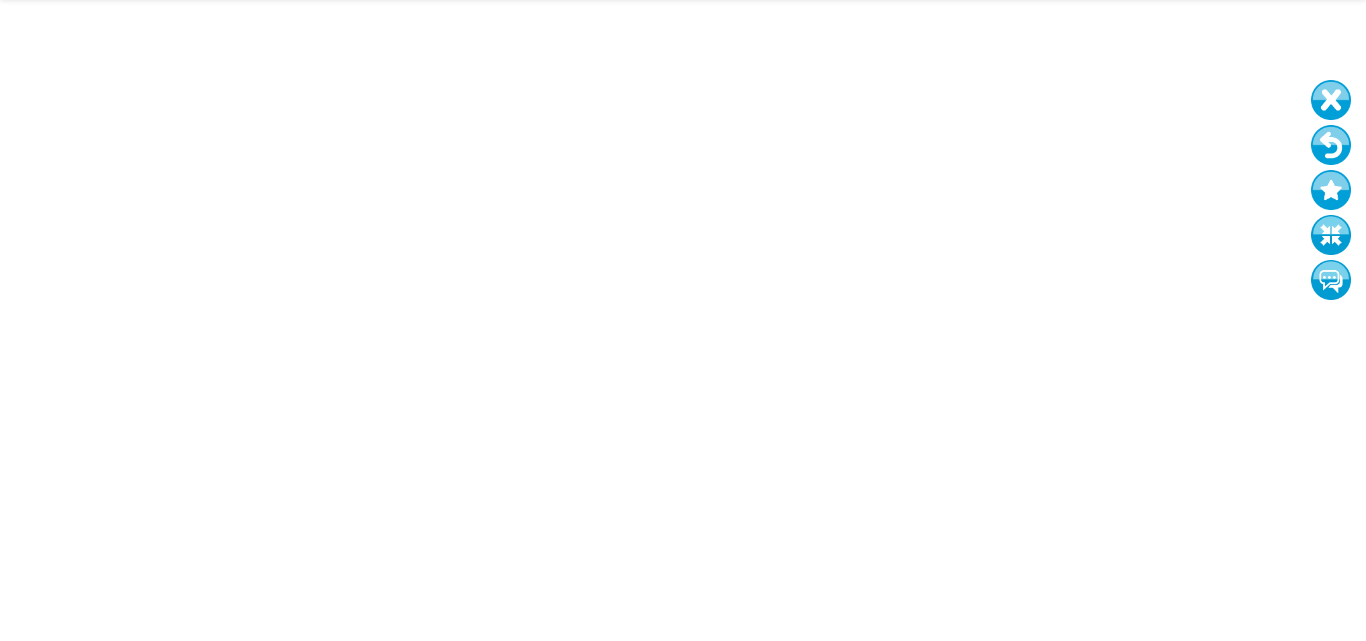 click at bounding box center (1331, 100) 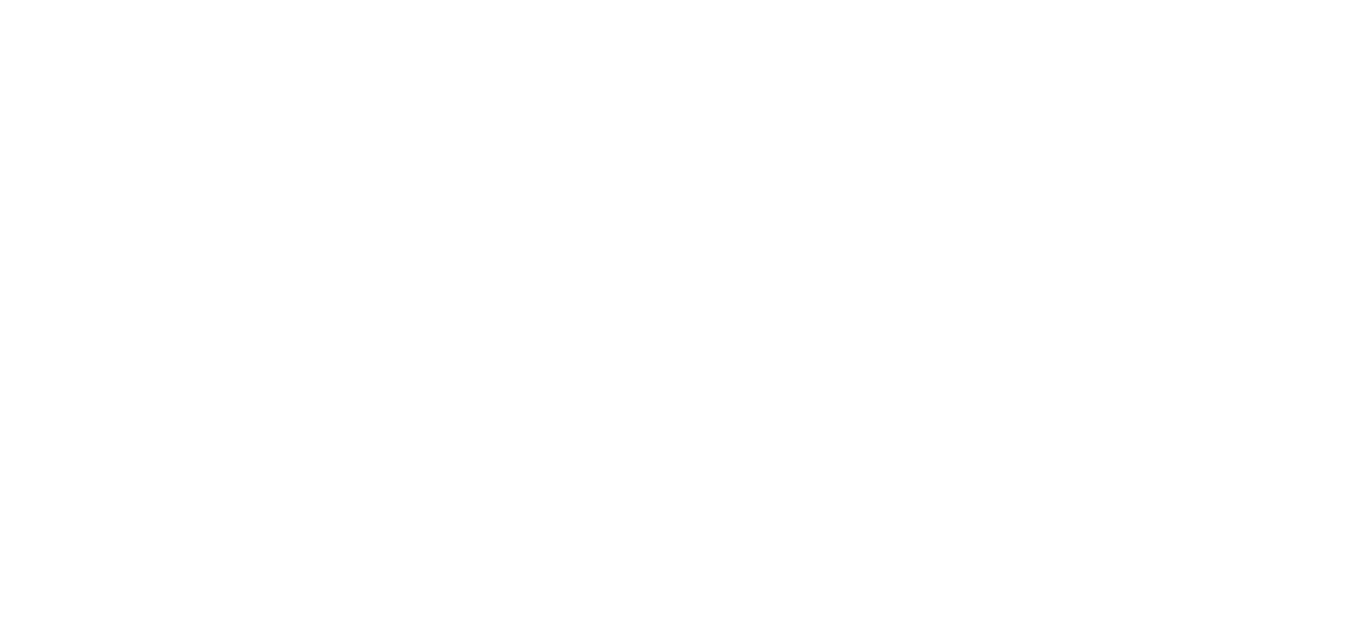 scroll, scrollTop: 0, scrollLeft: 0, axis: both 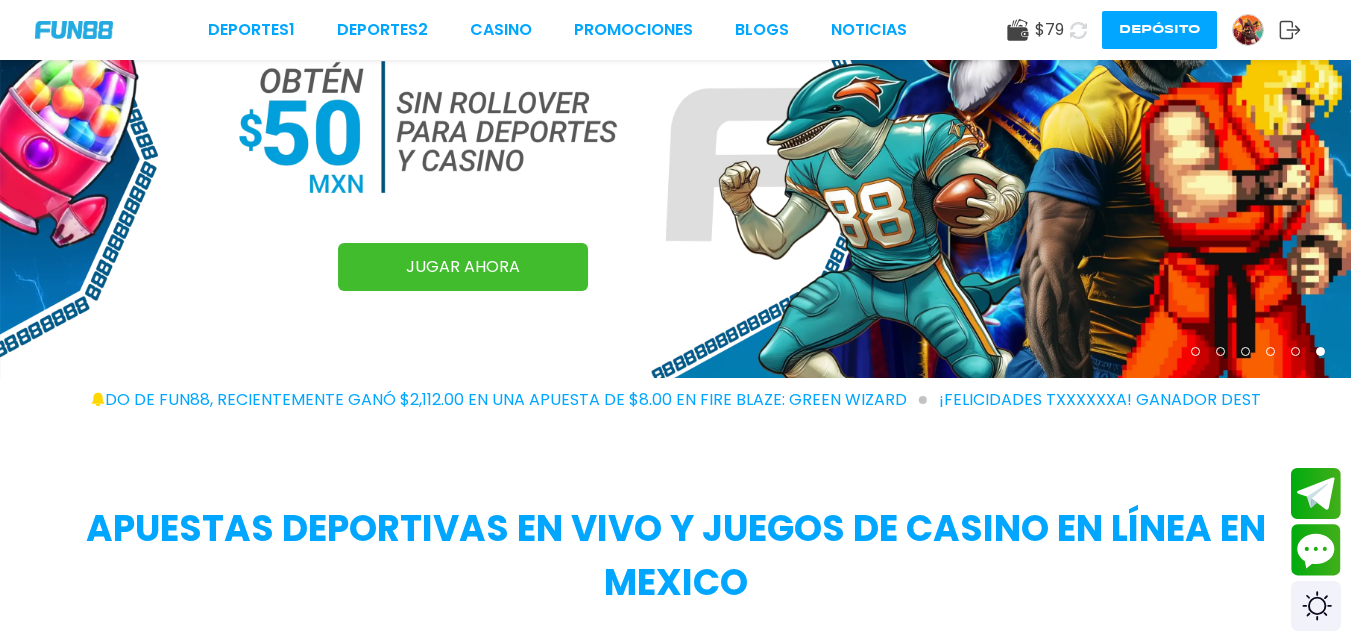 click on "[BRAND]  1 [BRAND]  2 CASINO Promociones BLOGS NOTICIAS $ 79 Depósito" at bounding box center (675, 30) 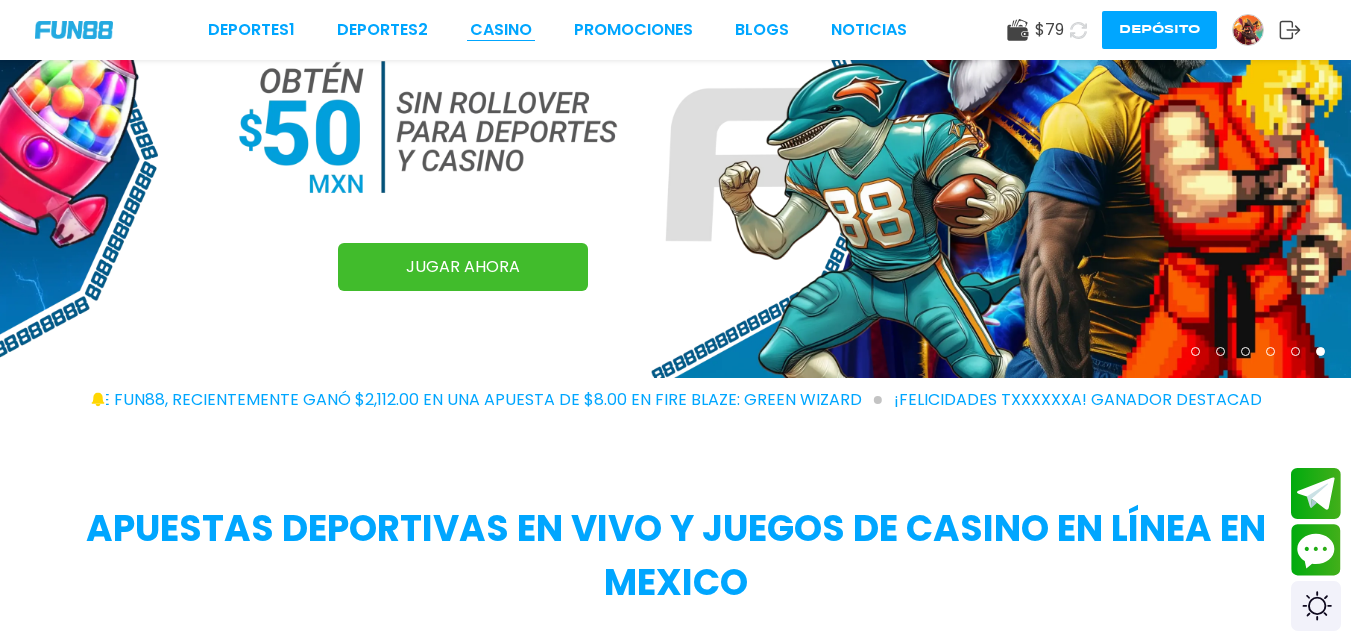 click on "CASINO" at bounding box center (501, 30) 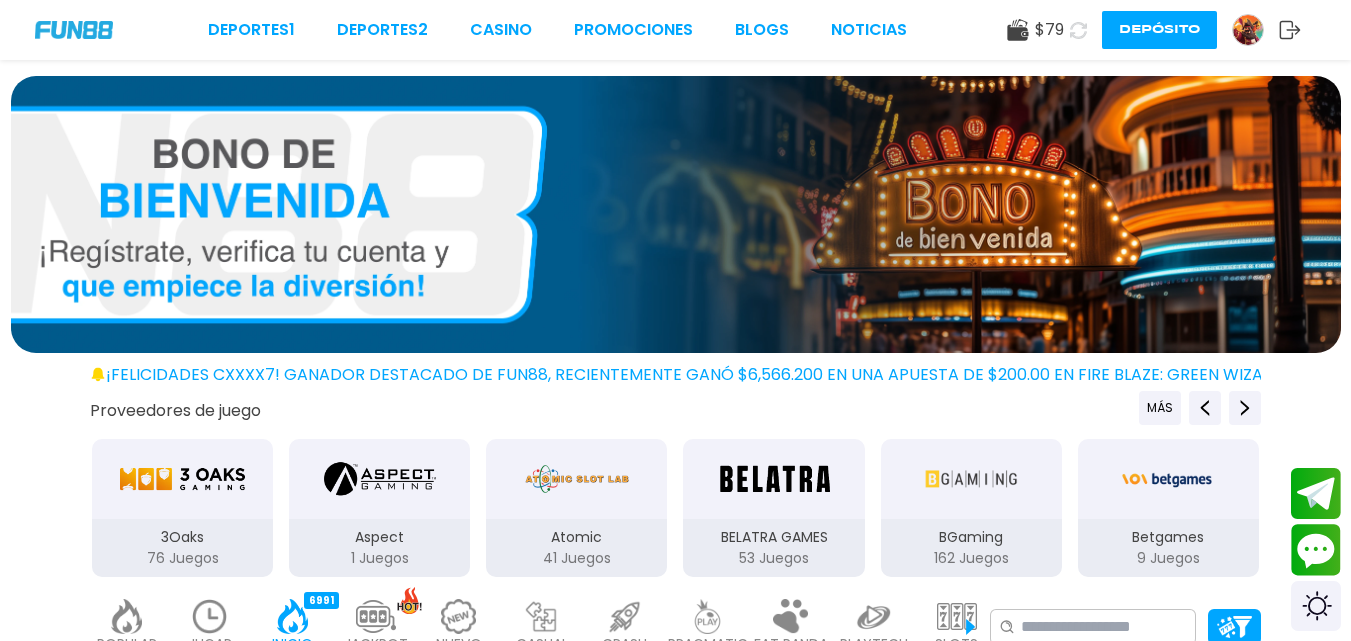scroll, scrollTop: 80, scrollLeft: 0, axis: vertical 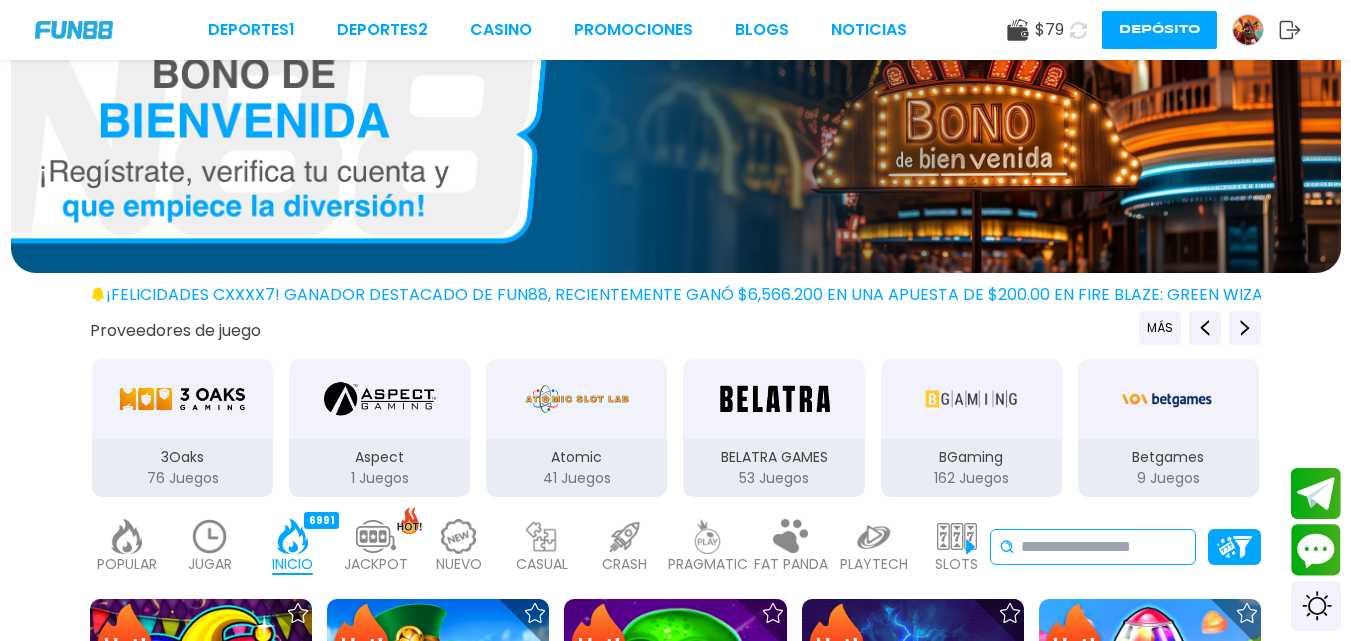 click at bounding box center [1104, 547] 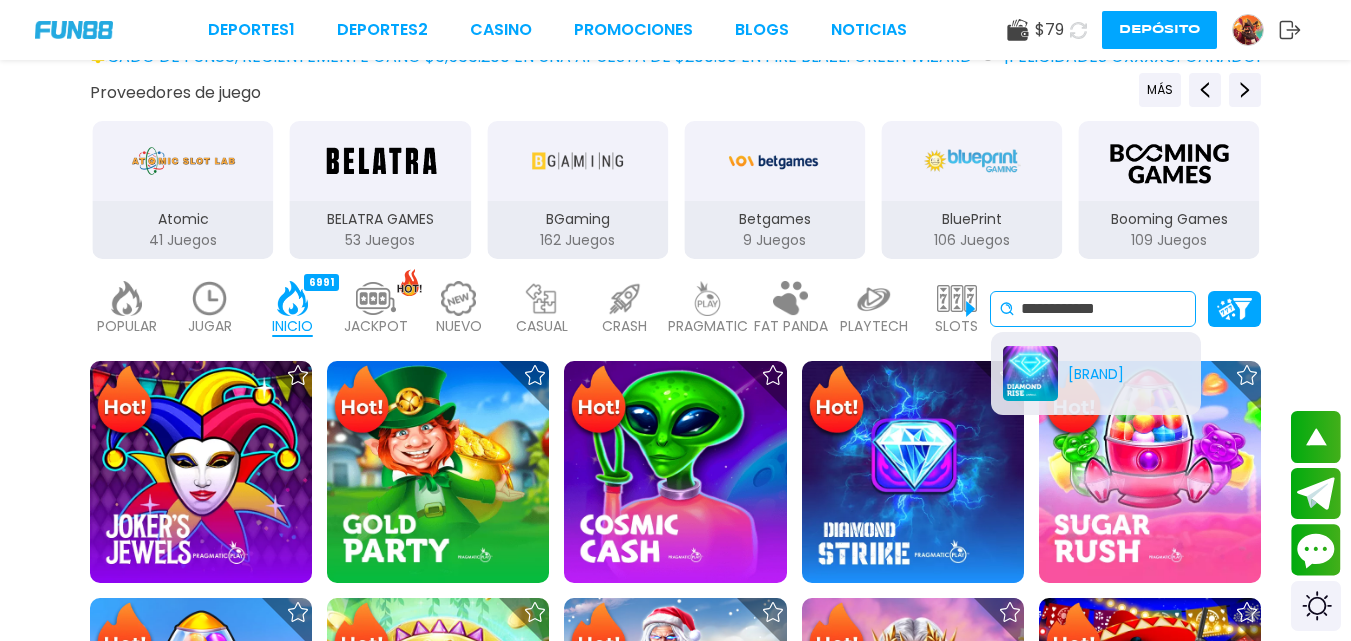 scroll, scrollTop: 337, scrollLeft: 0, axis: vertical 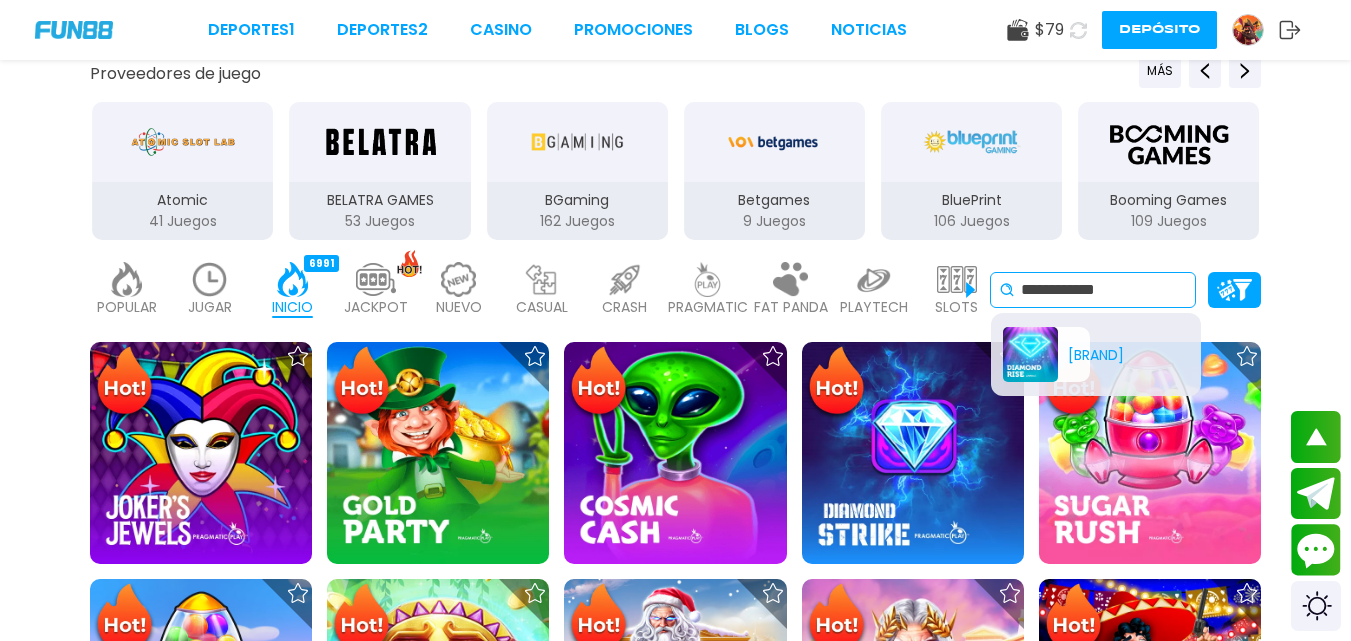 type on "**********" 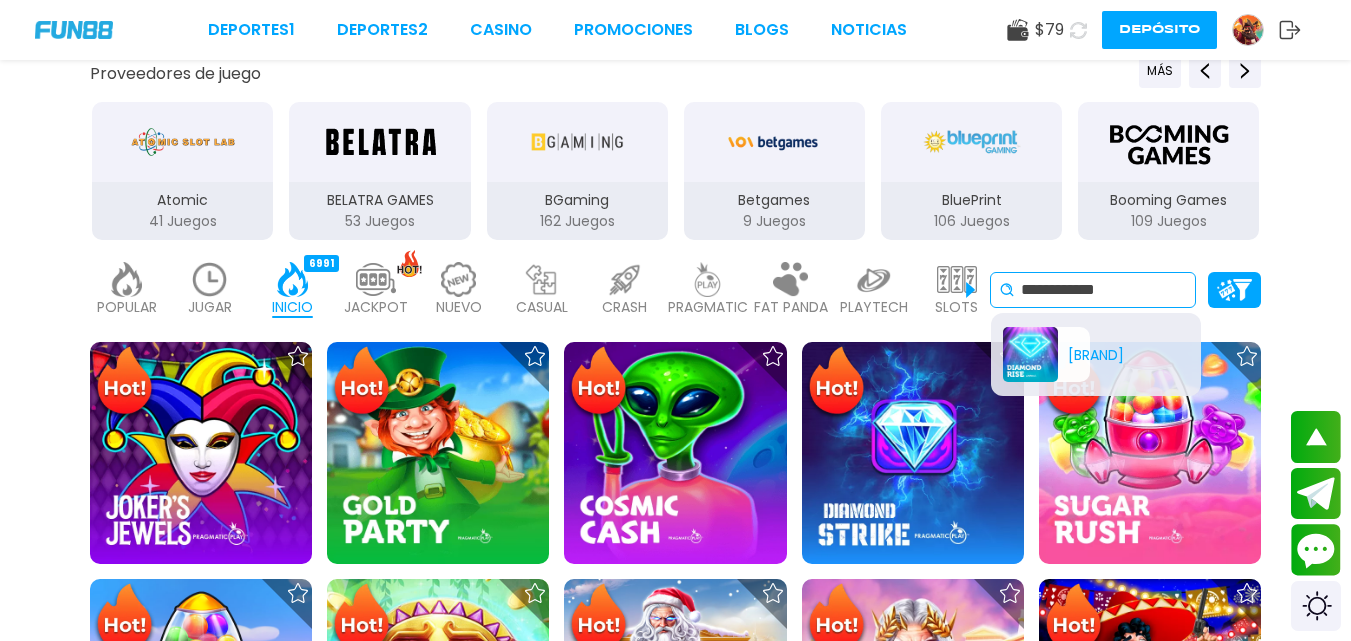 click on "[BRAND]" at bounding box center (1046, 354) 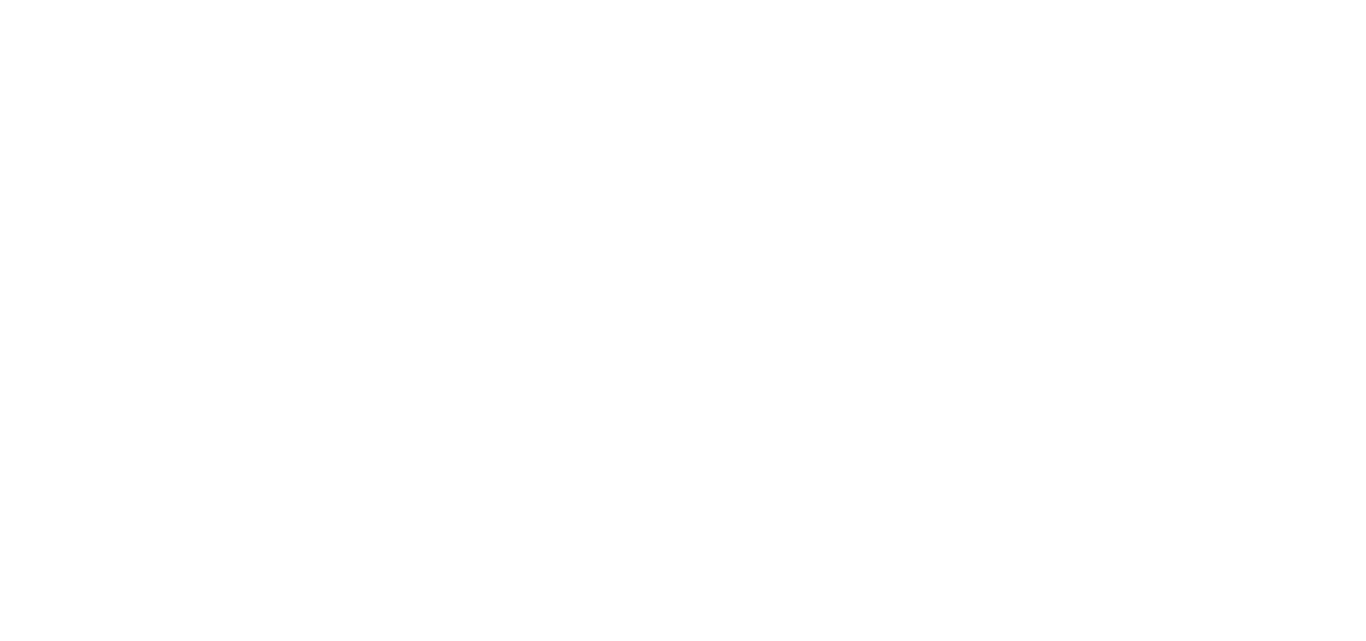 scroll, scrollTop: 0, scrollLeft: 0, axis: both 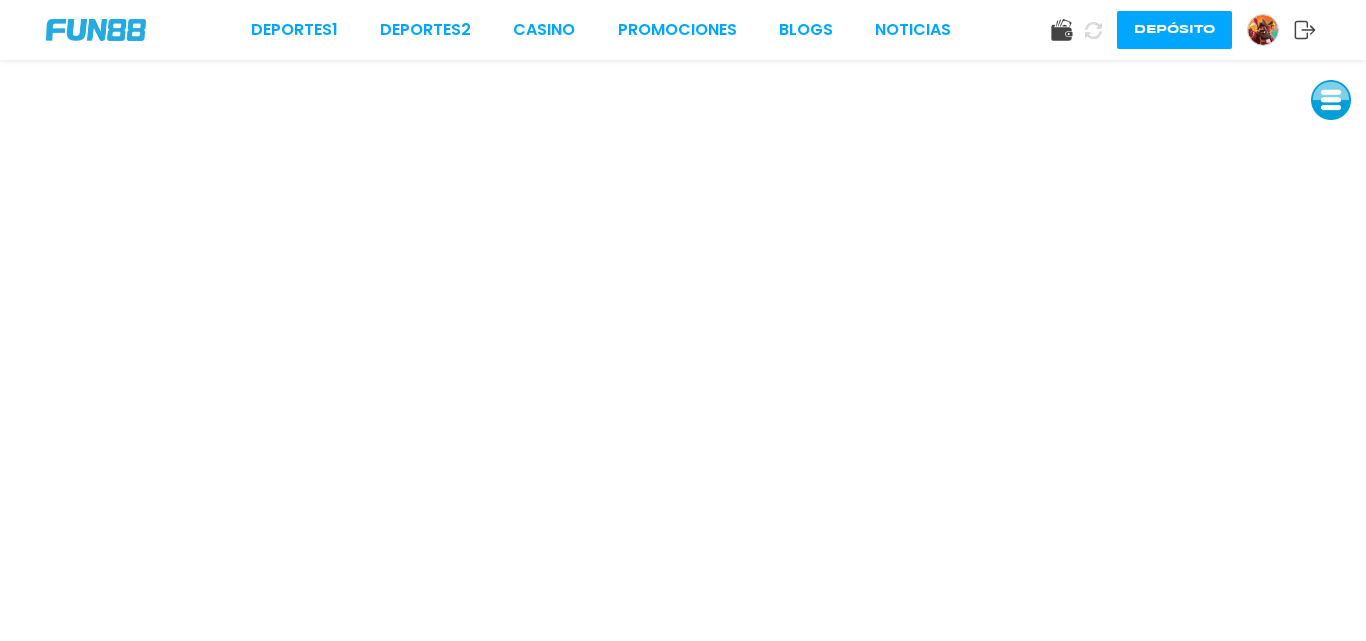 click at bounding box center (1331, 100) 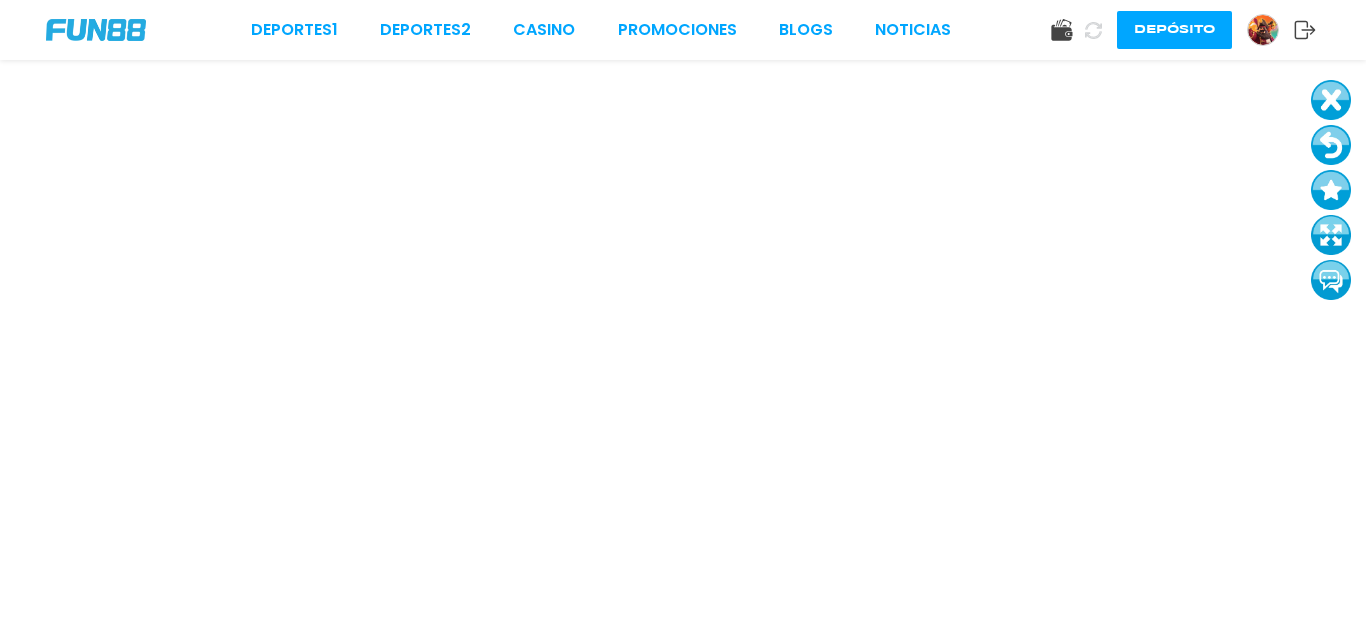 click at bounding box center [1331, 235] 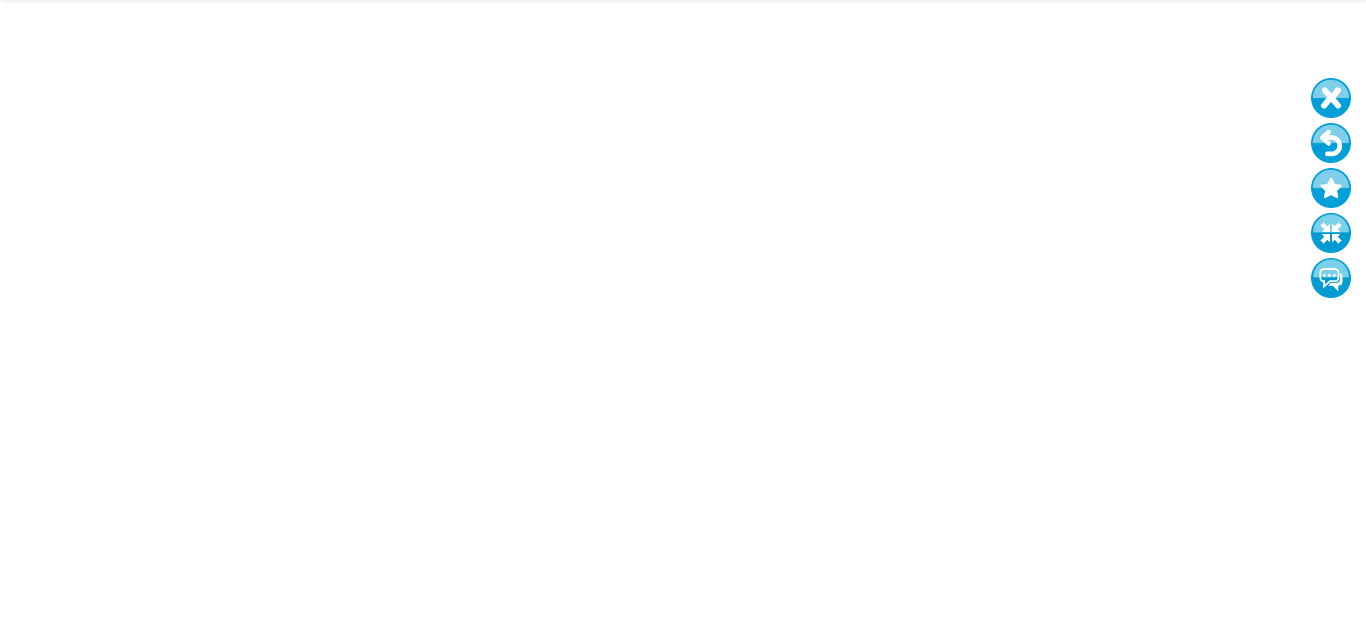 click at bounding box center [1331, 98] 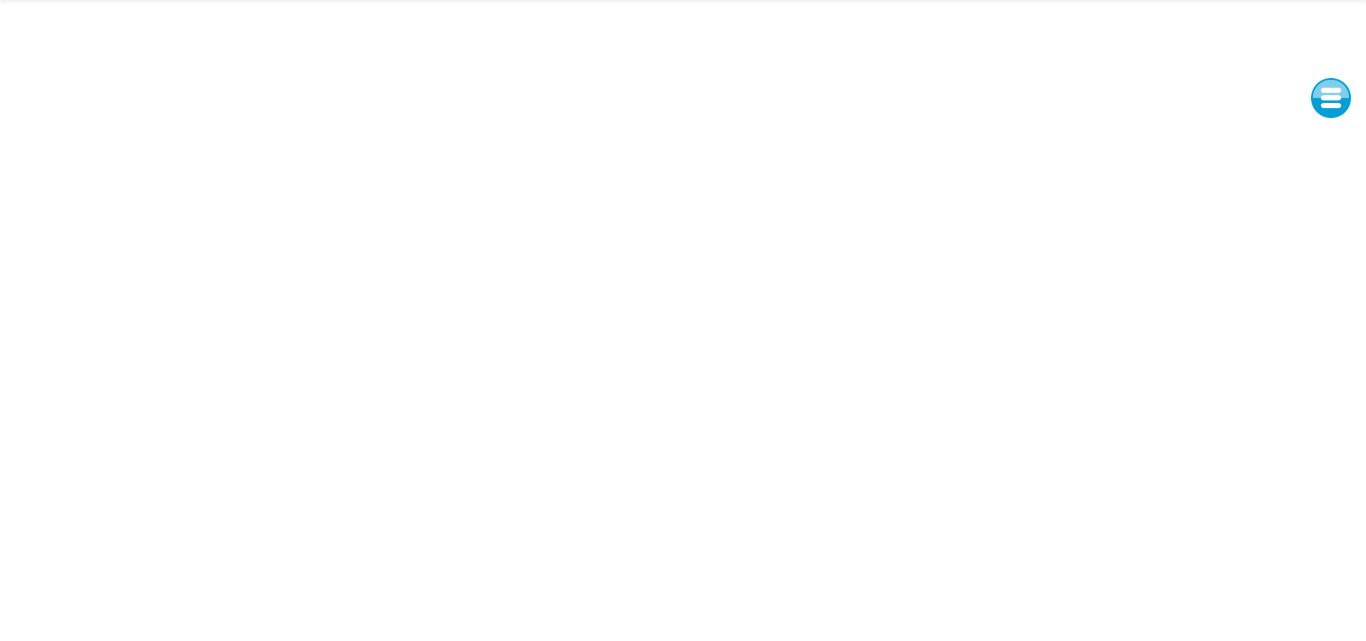 click at bounding box center [1331, 98] 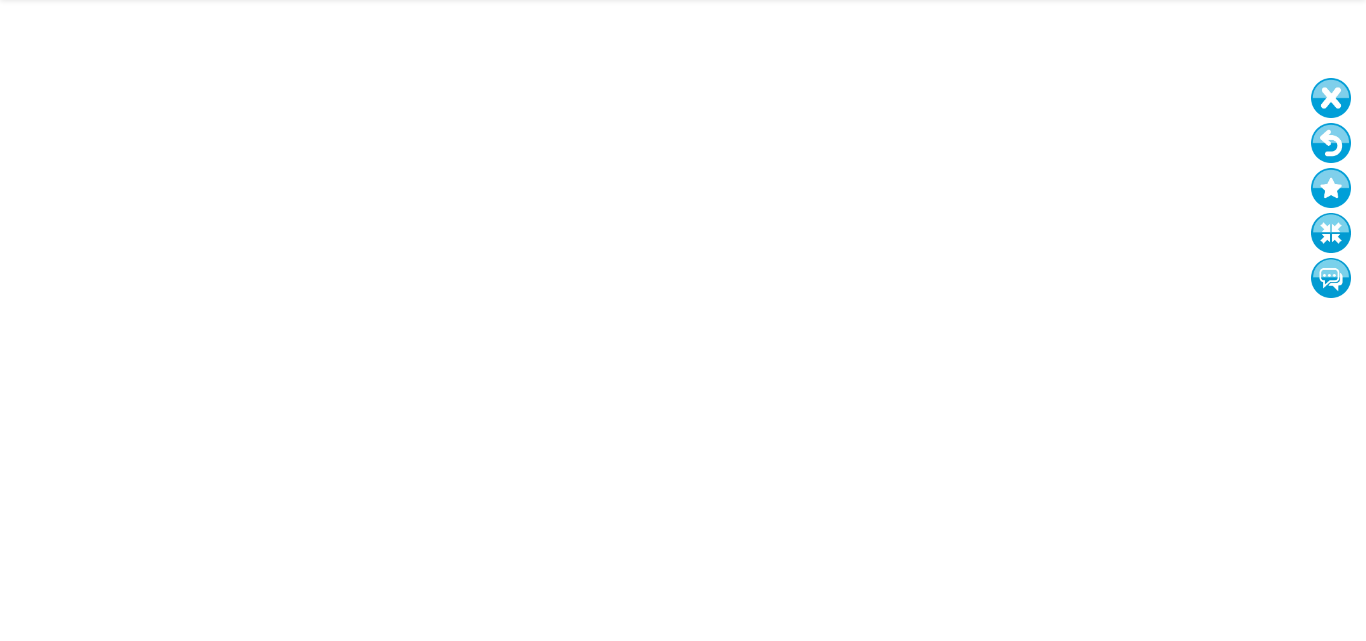 click at bounding box center [1331, 98] 